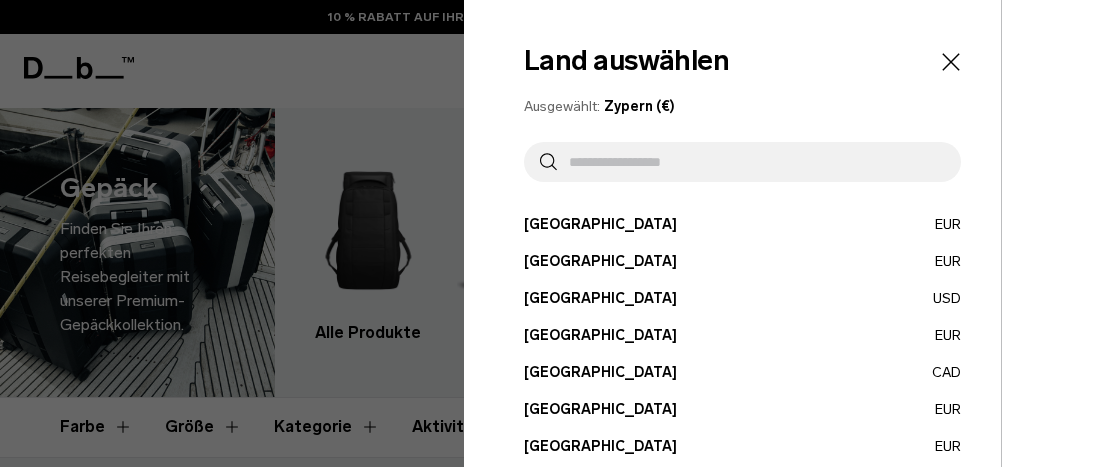 scroll, scrollTop: 0, scrollLeft: 0, axis: both 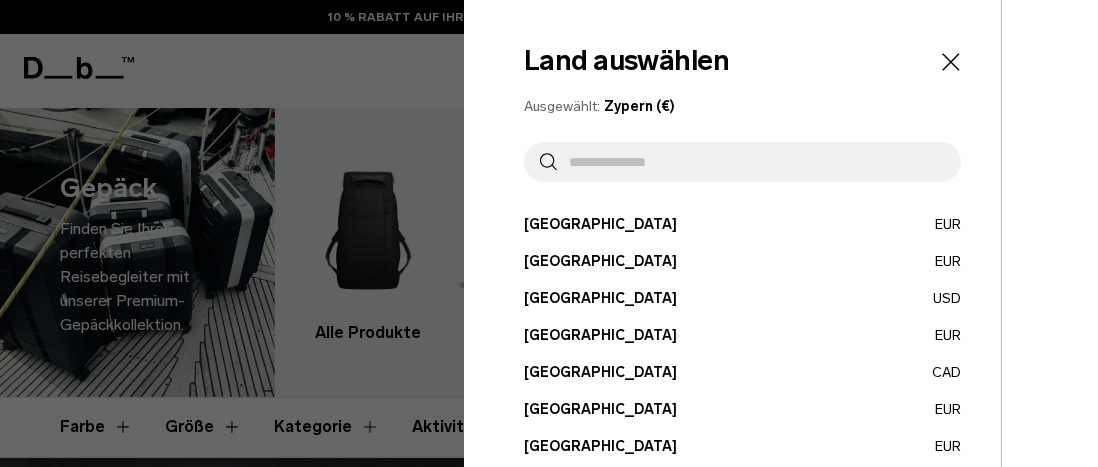 click on "[GEOGRAPHIC_DATA]
EUR" at bounding box center [742, 224] 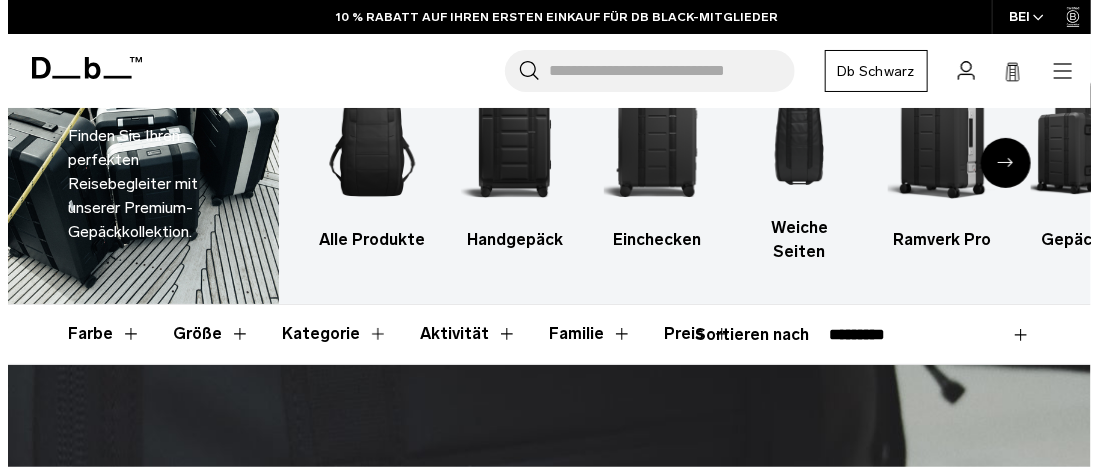 scroll, scrollTop: 280, scrollLeft: 0, axis: vertical 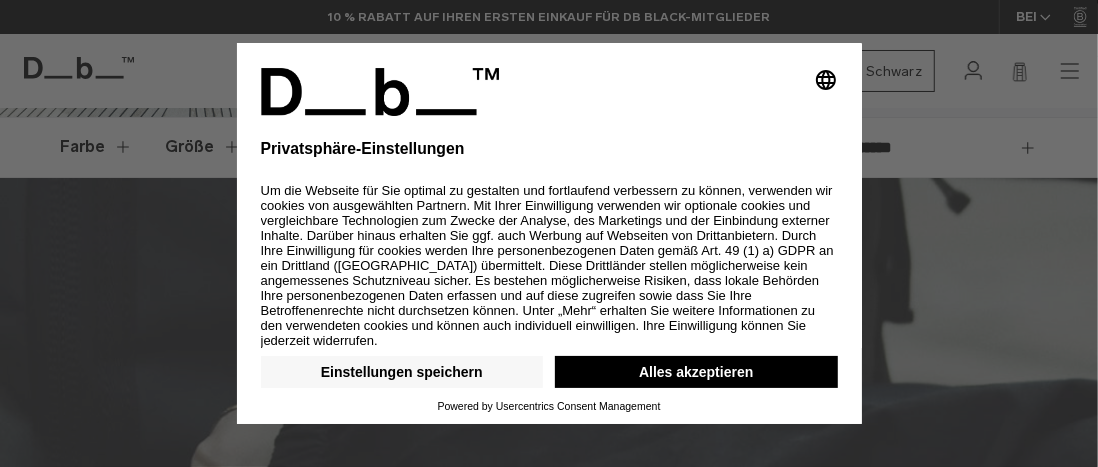 drag, startPoint x: 0, startPoint y: 0, endPoint x: 1086, endPoint y: 458, distance: 1178.6263 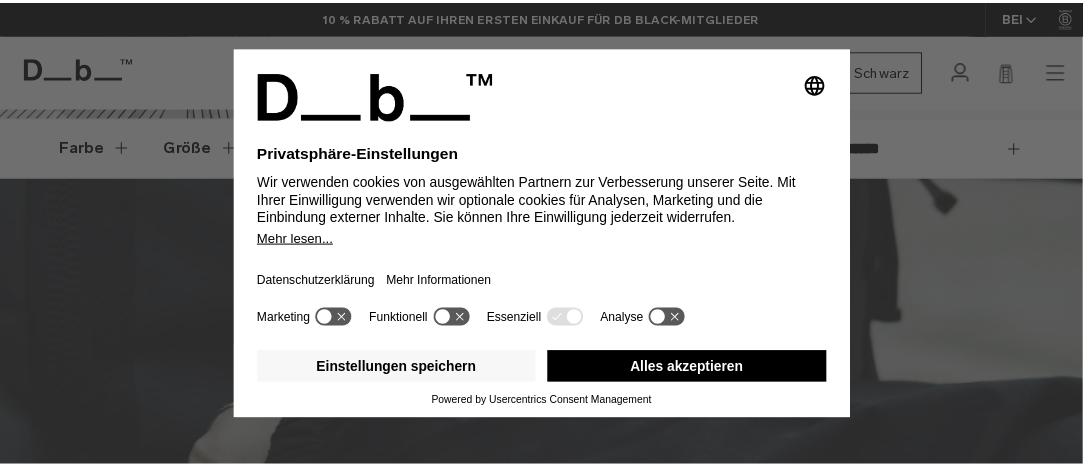 scroll, scrollTop: 0, scrollLeft: 0, axis: both 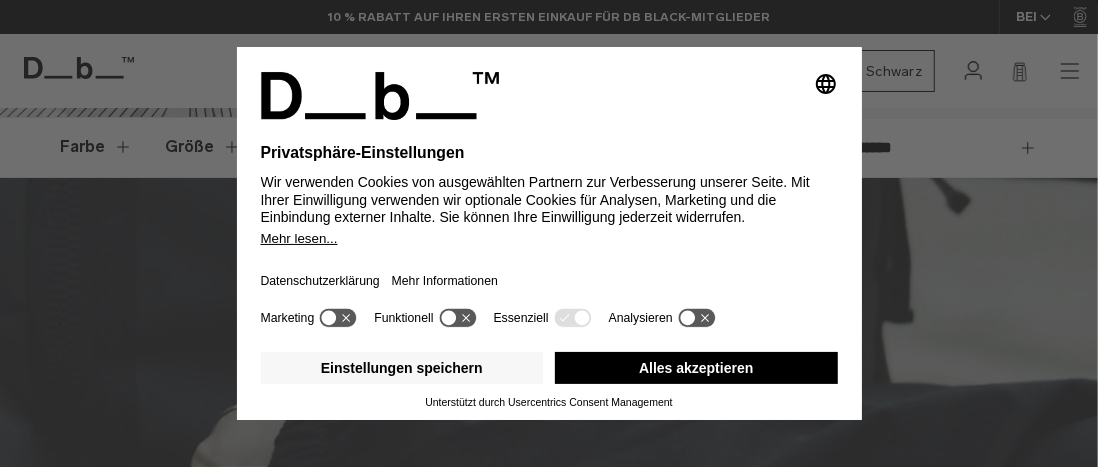 click on "Alles akzeptieren" at bounding box center [696, 368] 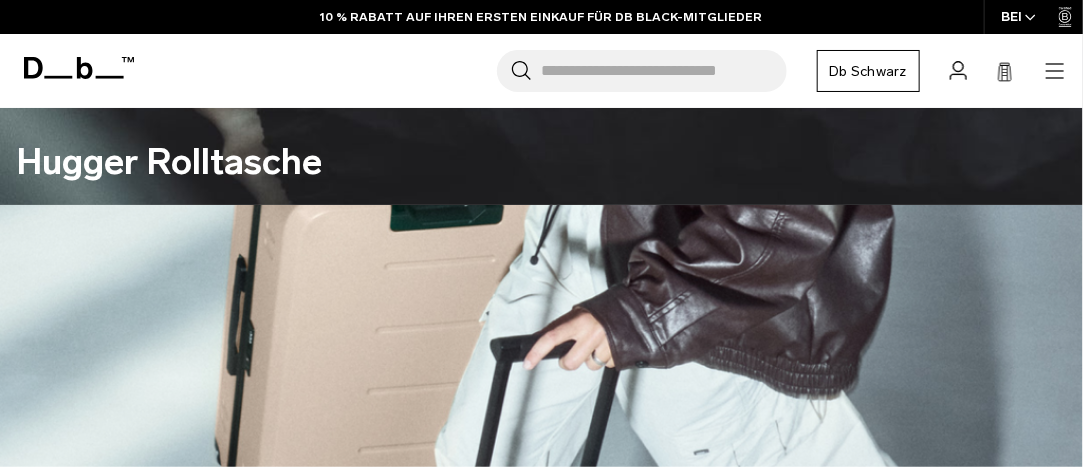 scroll, scrollTop: 760, scrollLeft: 0, axis: vertical 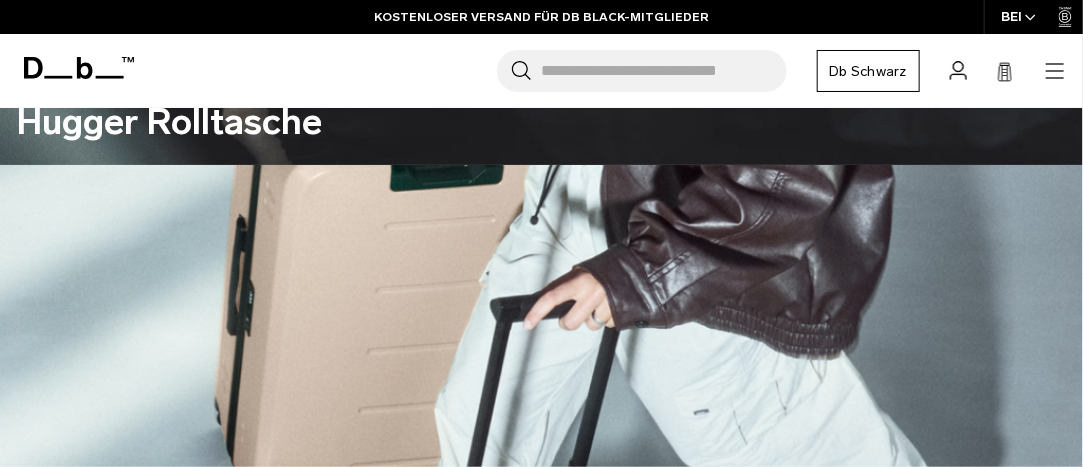 click on "Db Schwarz" at bounding box center [869, 71] 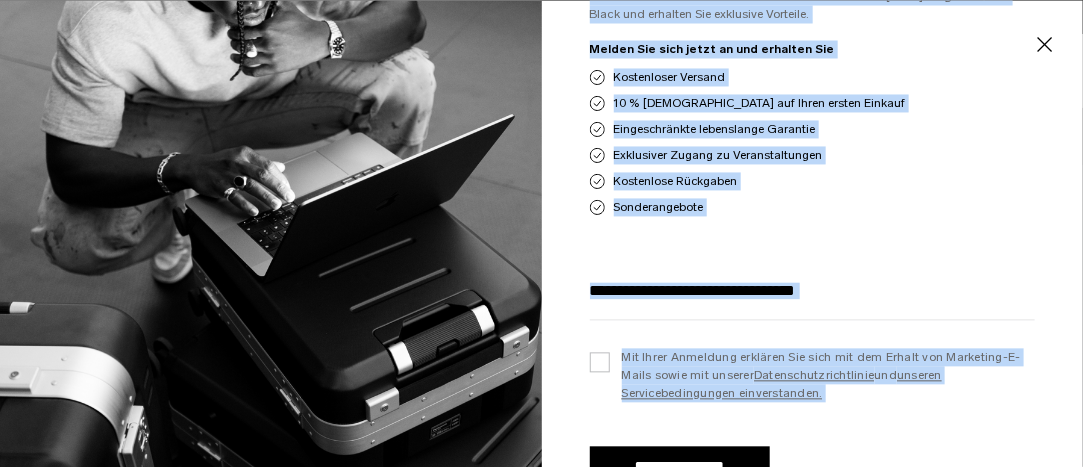 click on "Schließen" at bounding box center [1044, 45] 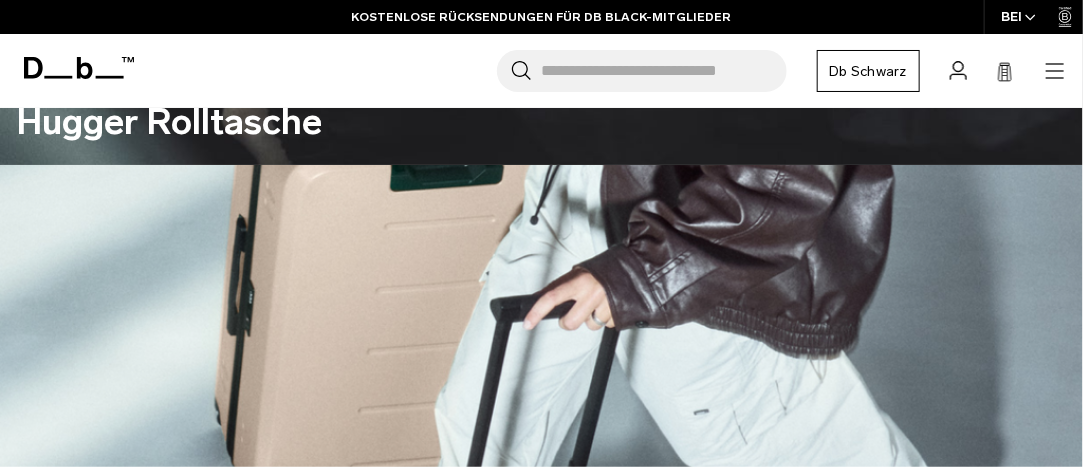 click on "Suche nach Taschen, Gepäck..." at bounding box center (664, 71) 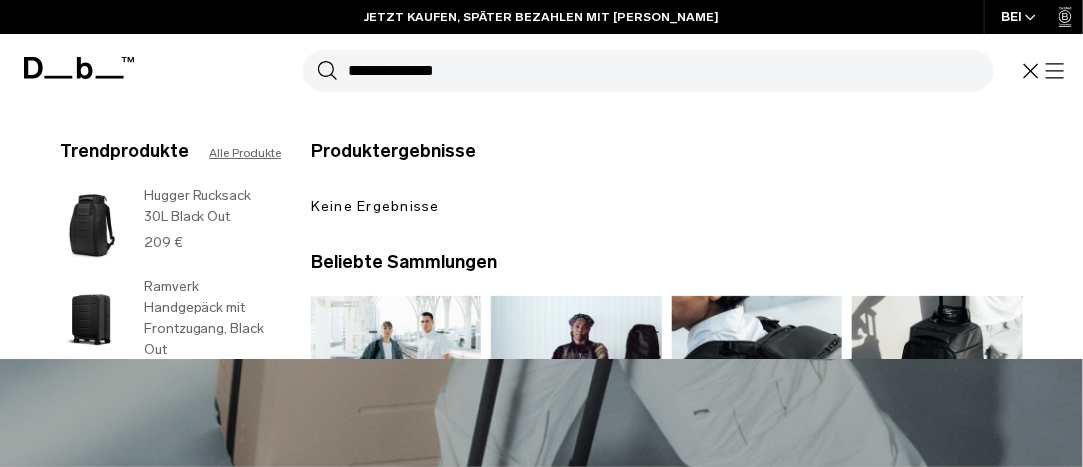 type on "**********" 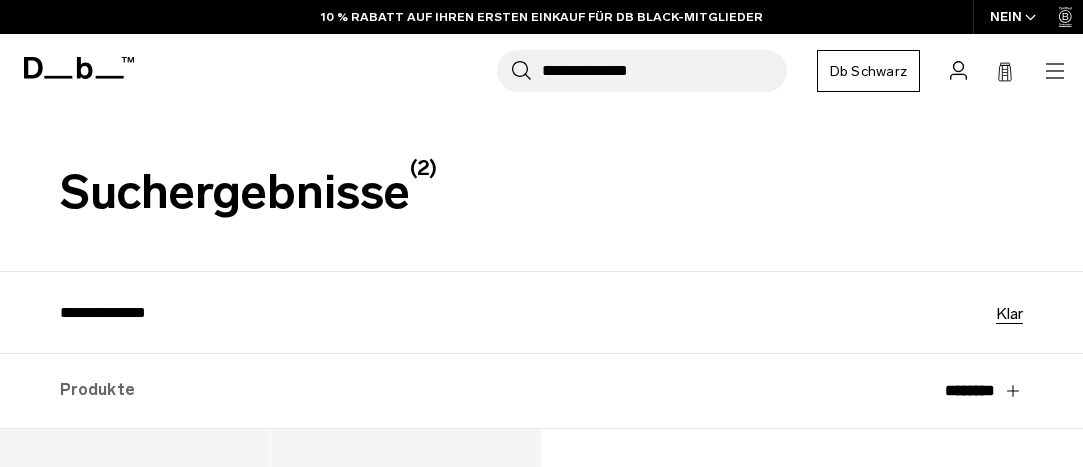 scroll, scrollTop: 0, scrollLeft: 0, axis: both 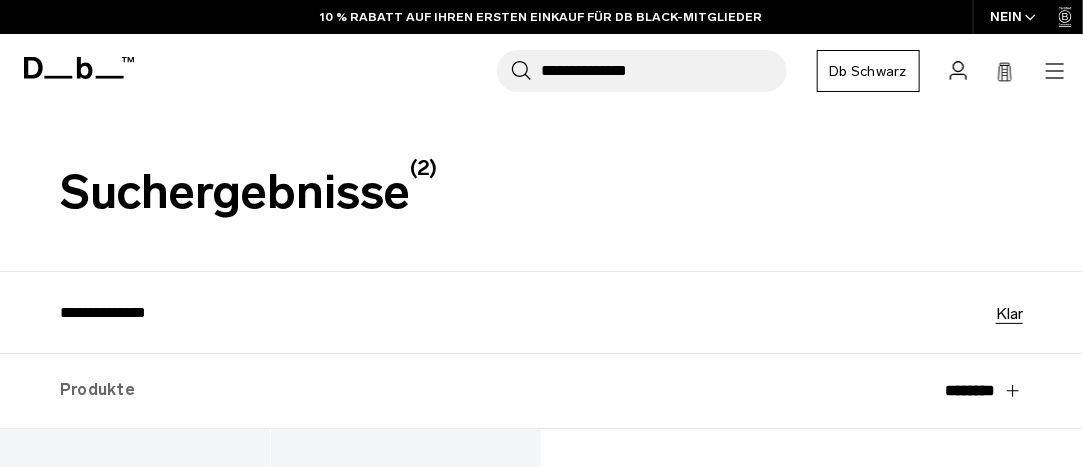 click on "Db Schwarz" at bounding box center [869, 71] 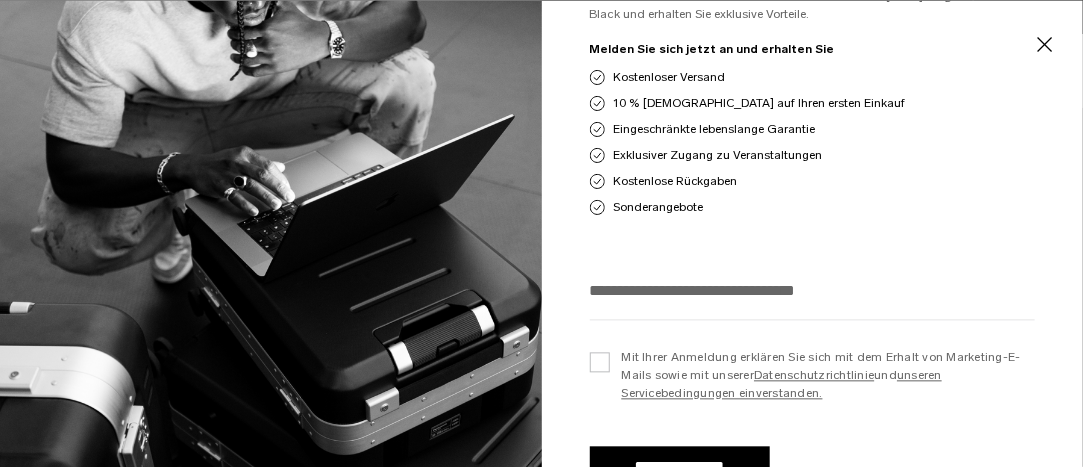 scroll, scrollTop: 466, scrollLeft: 0, axis: vertical 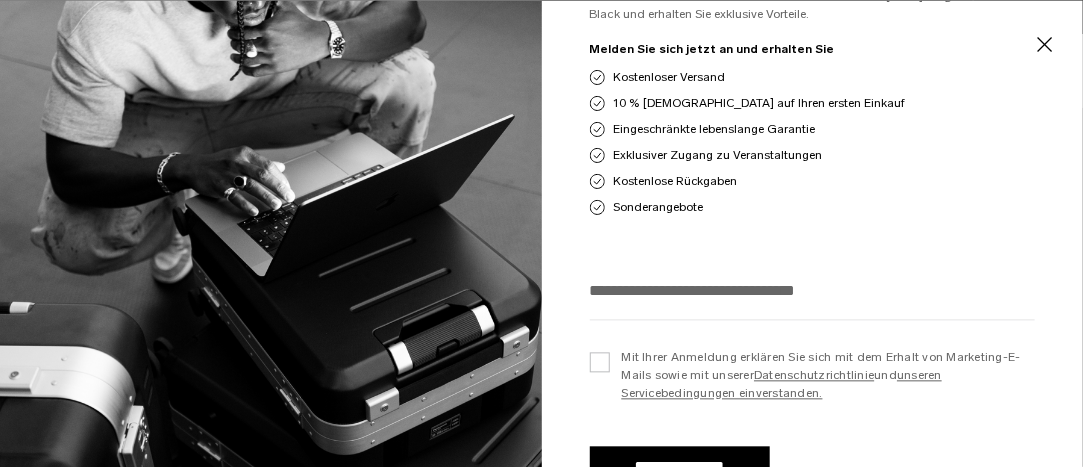 click at bounding box center [813, 290] 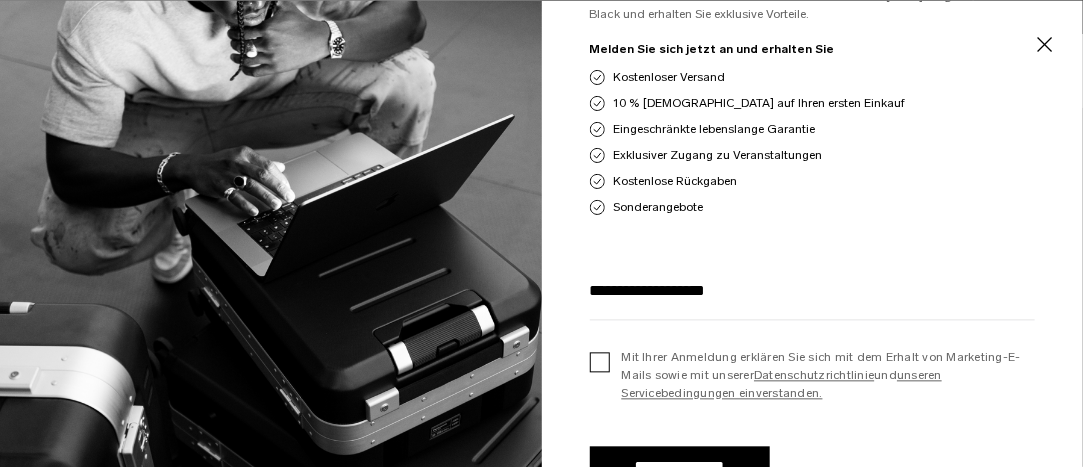 type on "**********" 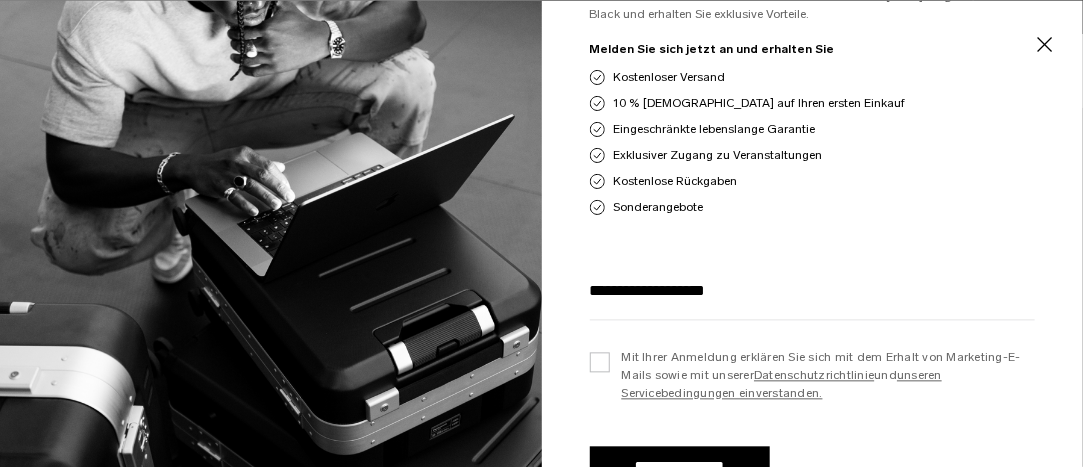 scroll, scrollTop: 906, scrollLeft: 0, axis: vertical 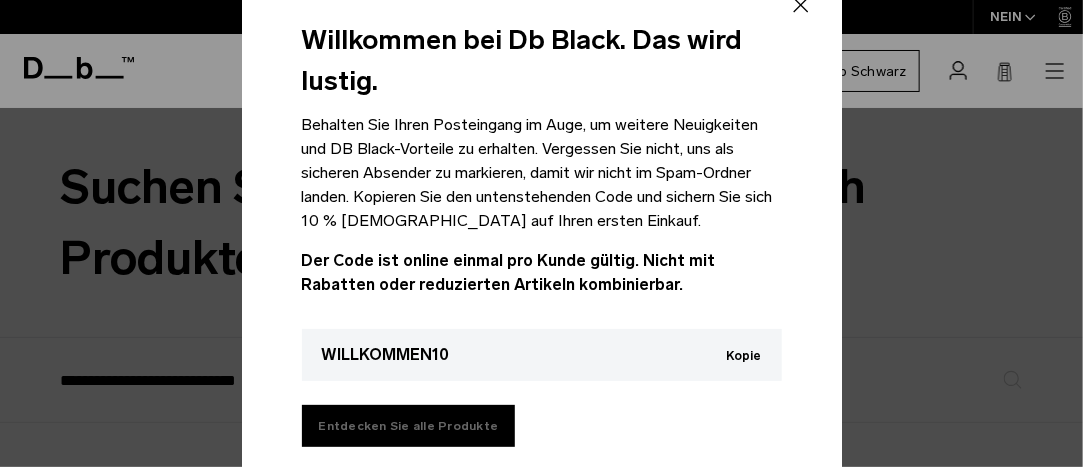 click on "Entdecken Sie alle Produkte" at bounding box center [409, 426] 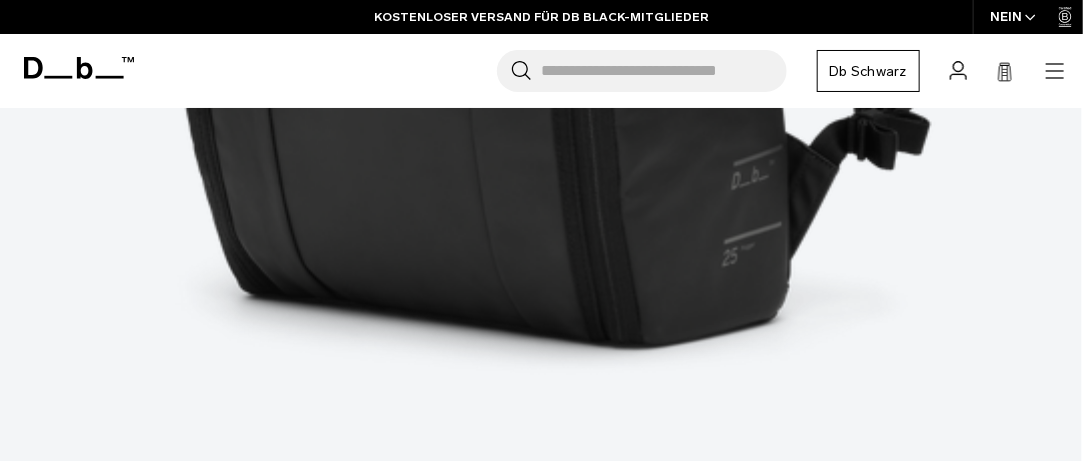 scroll, scrollTop: 1762, scrollLeft: 0, axis: vertical 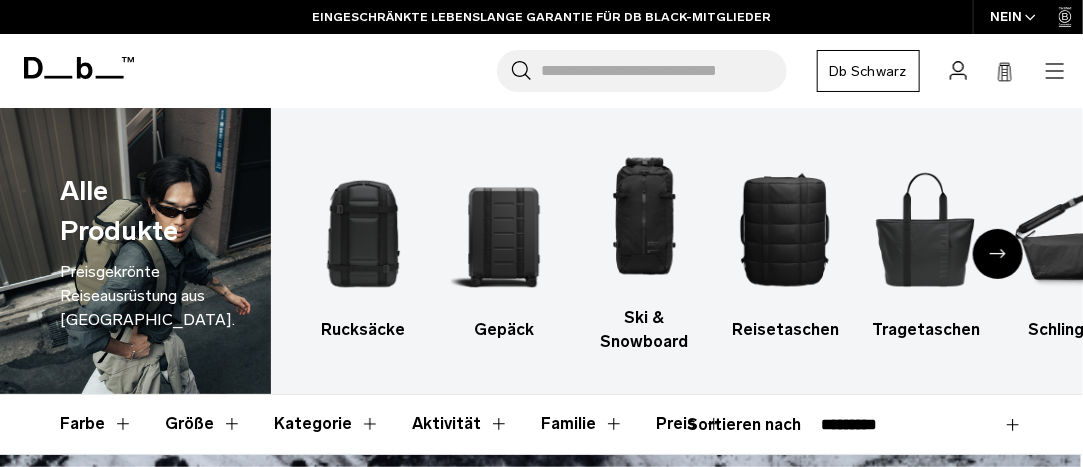 click 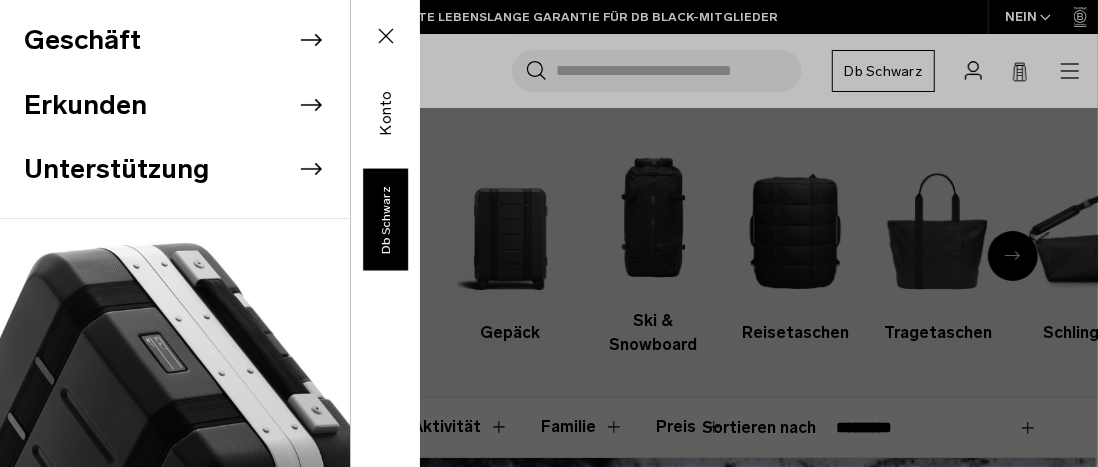drag, startPoint x: 426, startPoint y: 131, endPoint x: 318, endPoint y: 128, distance: 108.04166 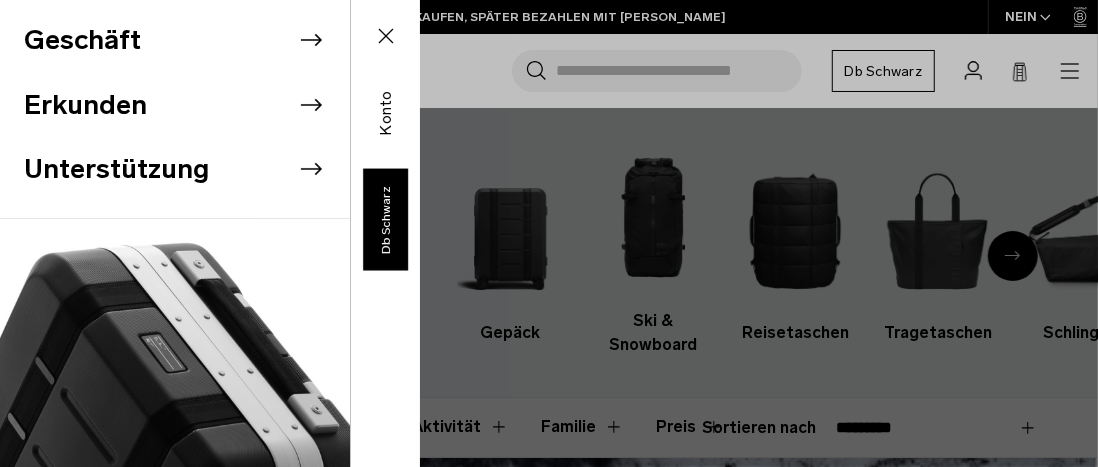 click on "Geschäft
Erkunden
Unterstützung
Gepäck" at bounding box center [210, 233] 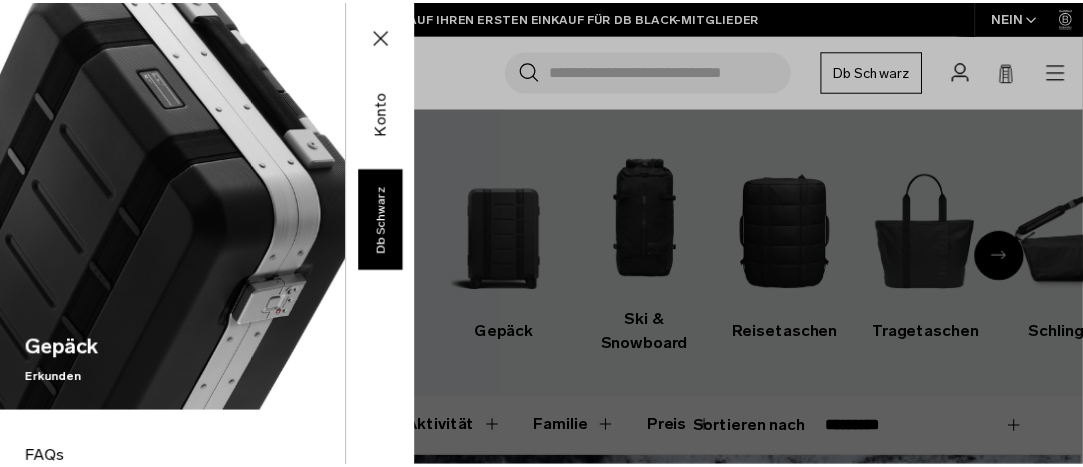scroll, scrollTop: 366, scrollLeft: 0, axis: vertical 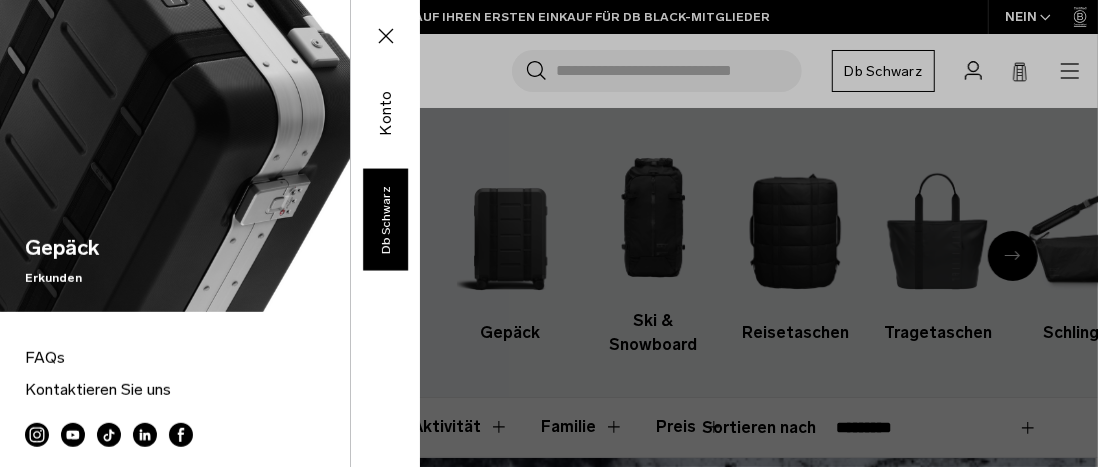 click 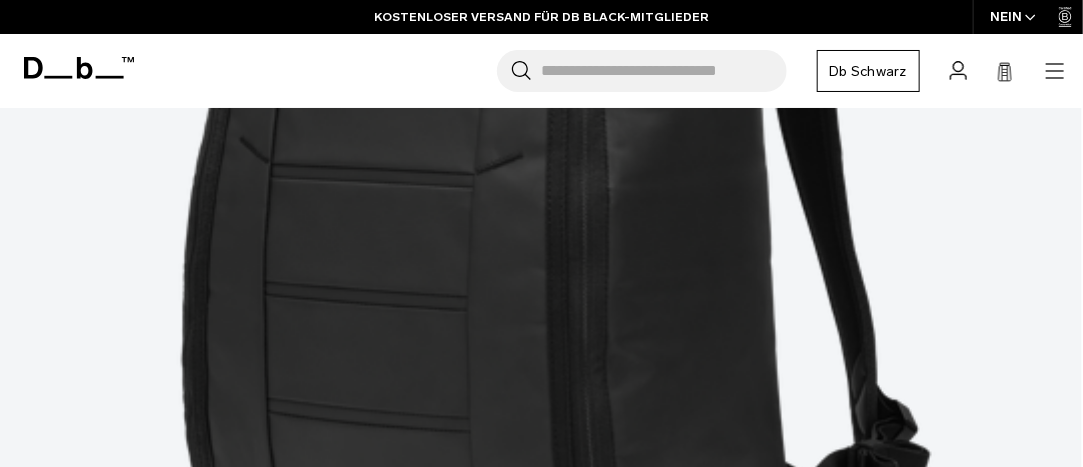 scroll, scrollTop: 1370, scrollLeft: 0, axis: vertical 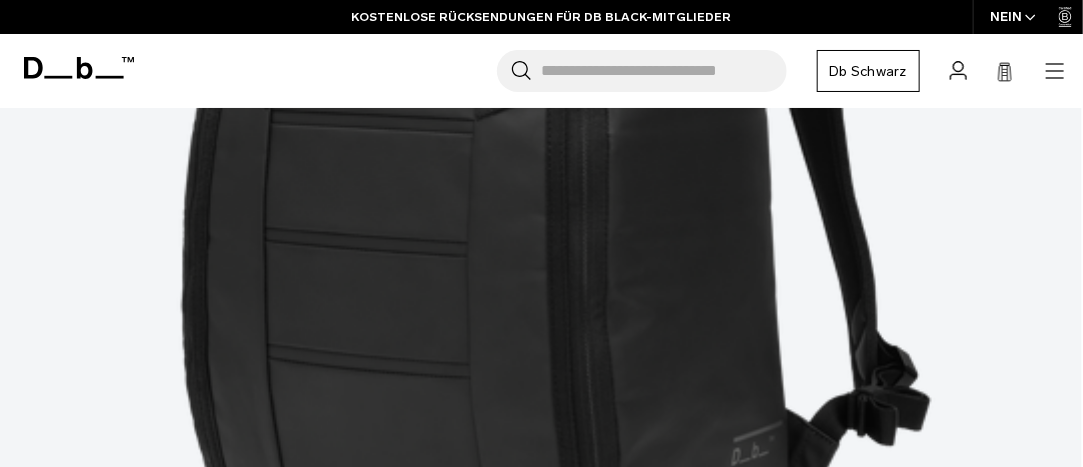 click 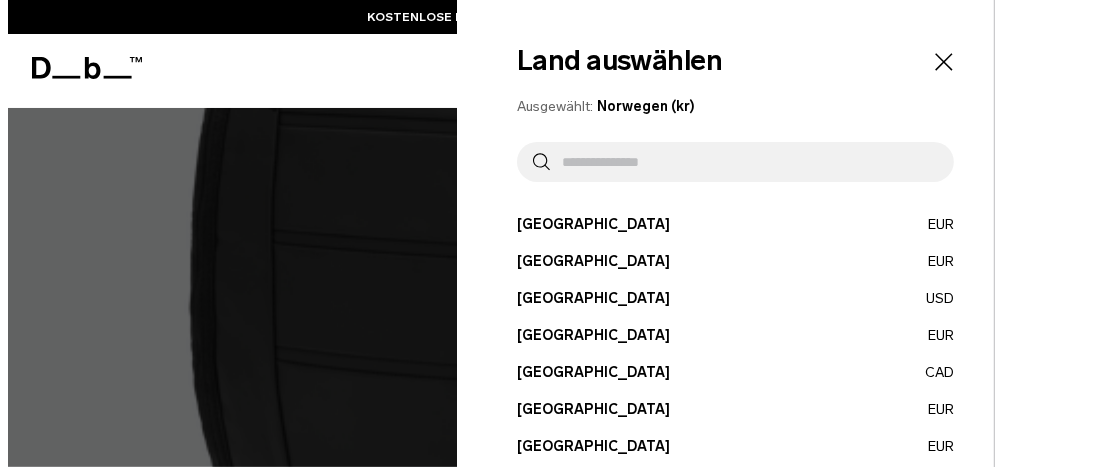 scroll, scrollTop: 1377, scrollLeft: 0, axis: vertical 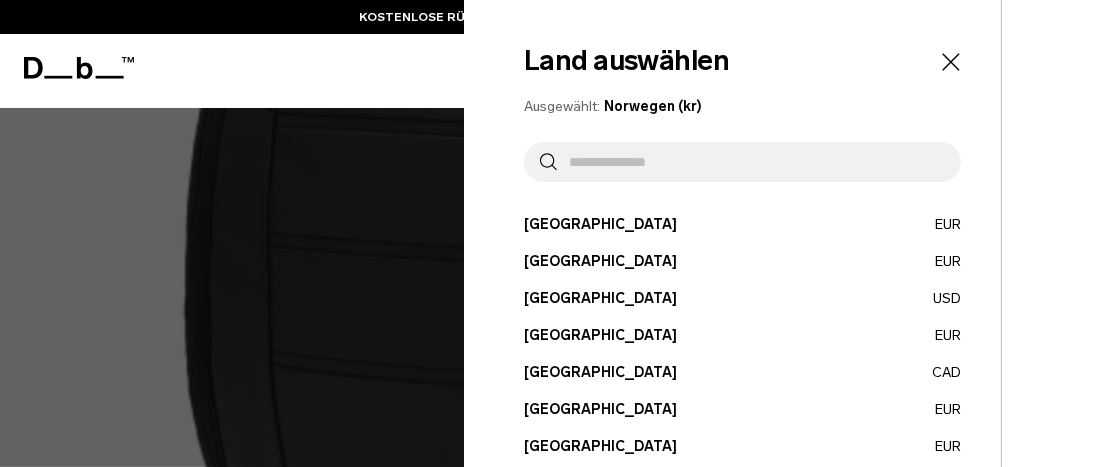 click on "[GEOGRAPHIC_DATA]
EUR" at bounding box center [742, 224] 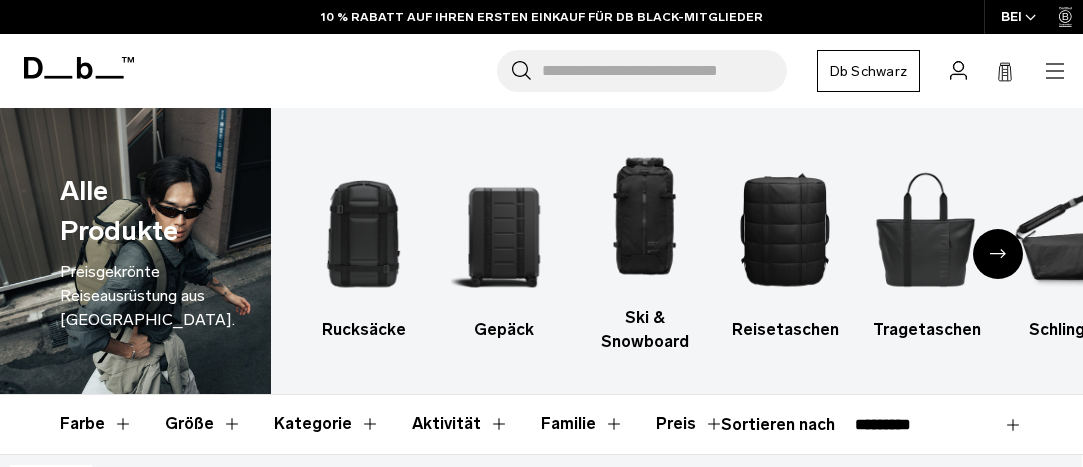 click 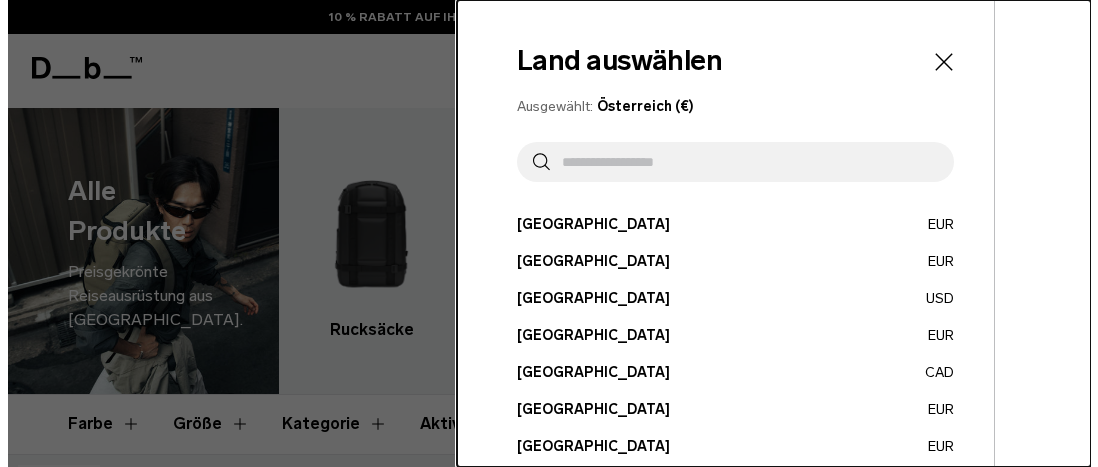 scroll, scrollTop: 0, scrollLeft: 0, axis: both 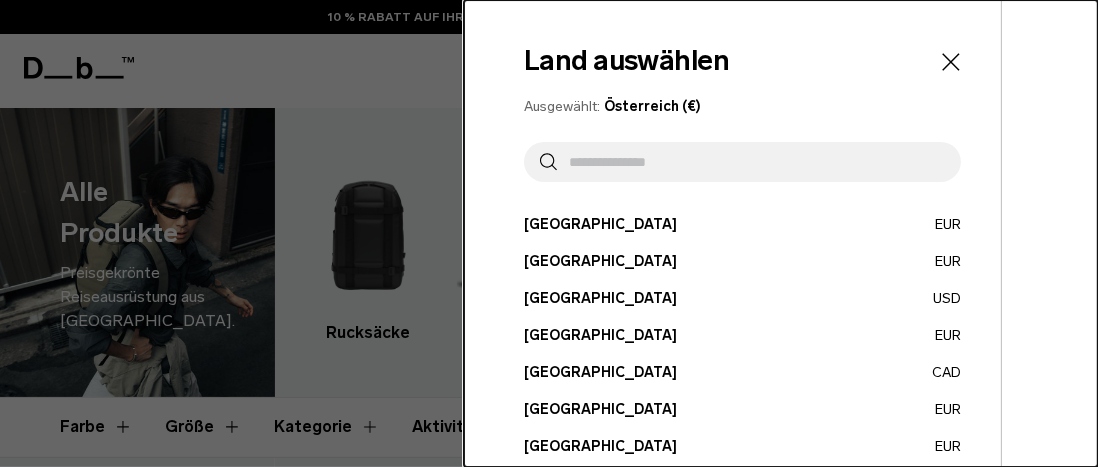 click on "[GEOGRAPHIC_DATA]
EUR" at bounding box center (742, 224) 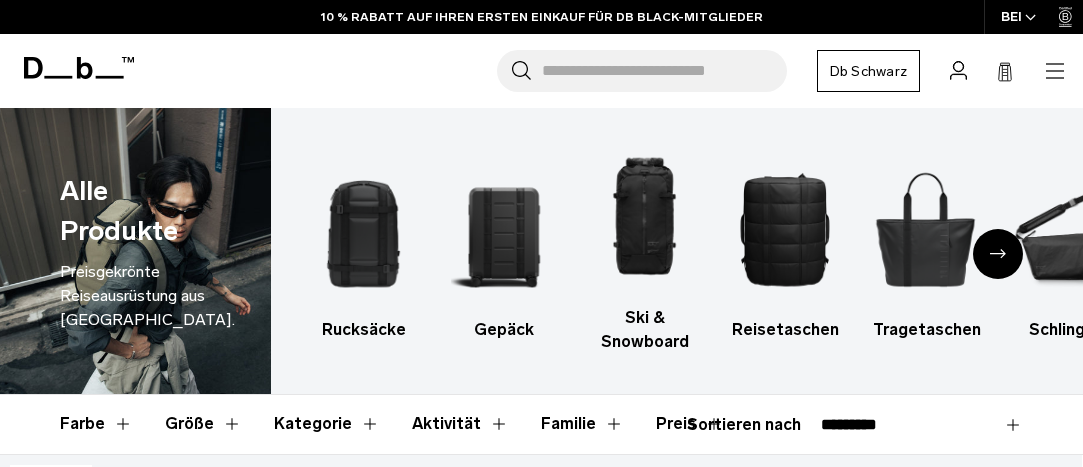 scroll, scrollTop: 0, scrollLeft: 0, axis: both 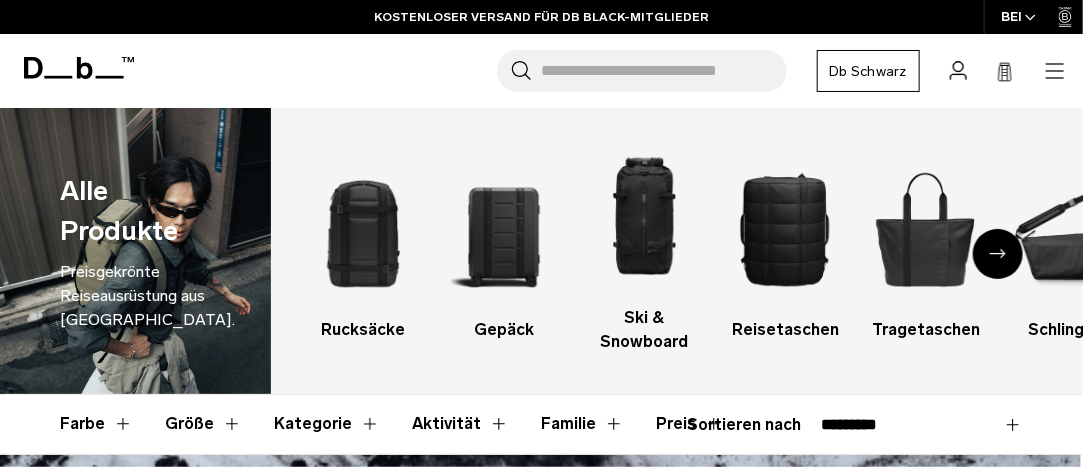 click 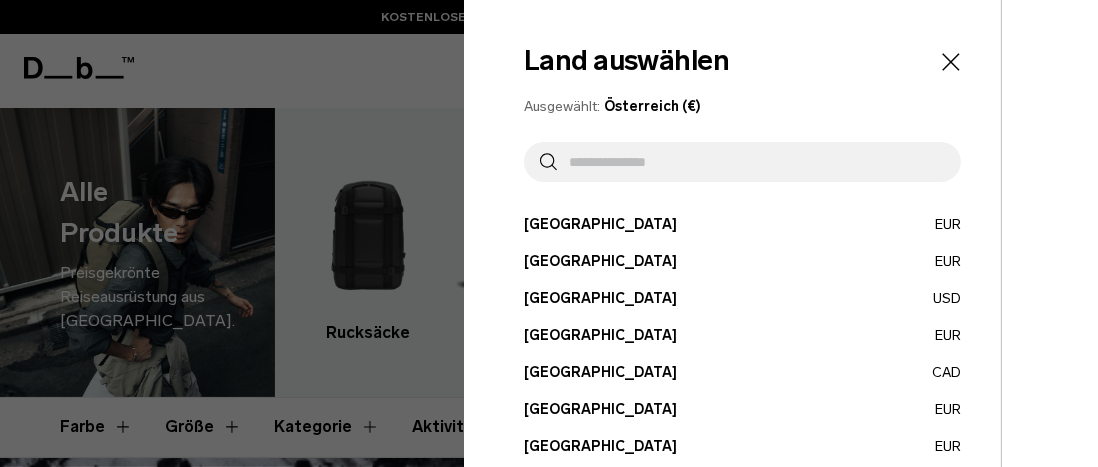 click on "[GEOGRAPHIC_DATA]
EUR" at bounding box center (742, 224) 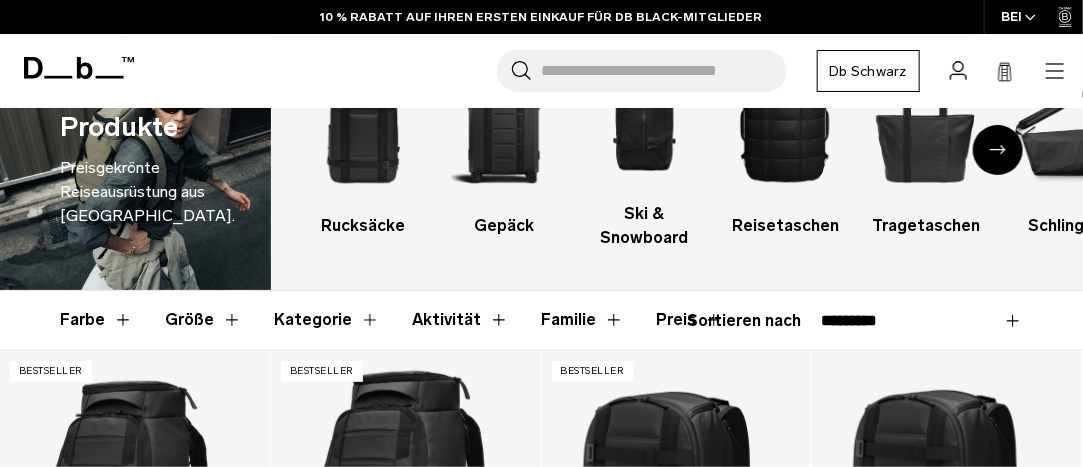 scroll, scrollTop: 104, scrollLeft: 0, axis: vertical 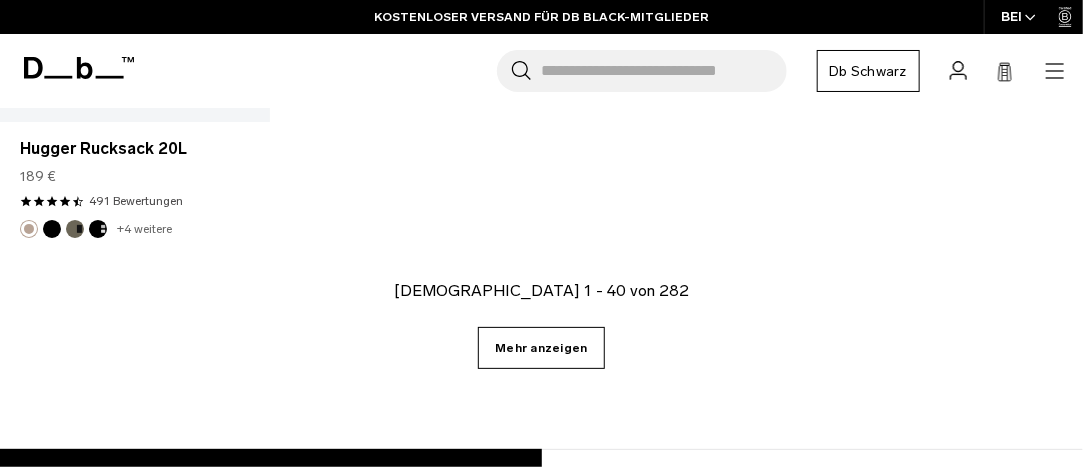 click on "Mehr anzeigen" at bounding box center [541, 348] 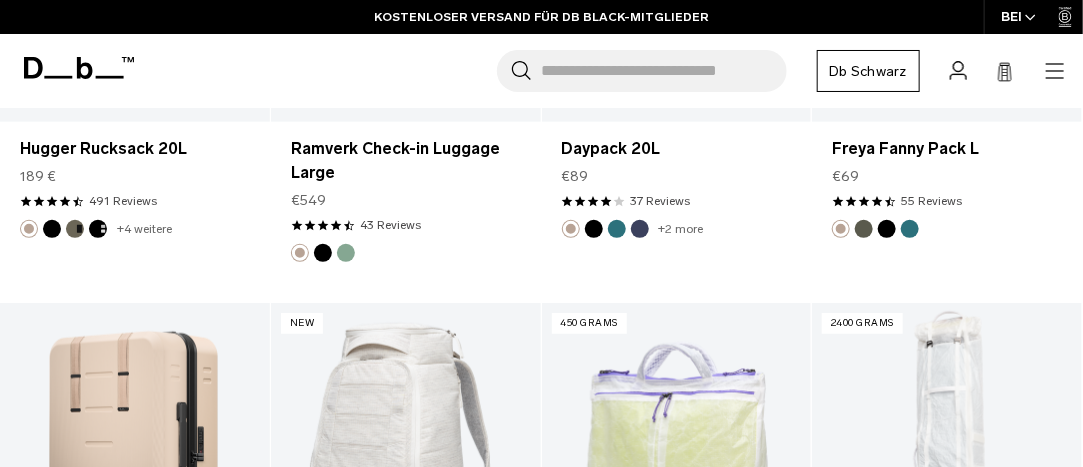scroll, scrollTop: 5550, scrollLeft: 0, axis: vertical 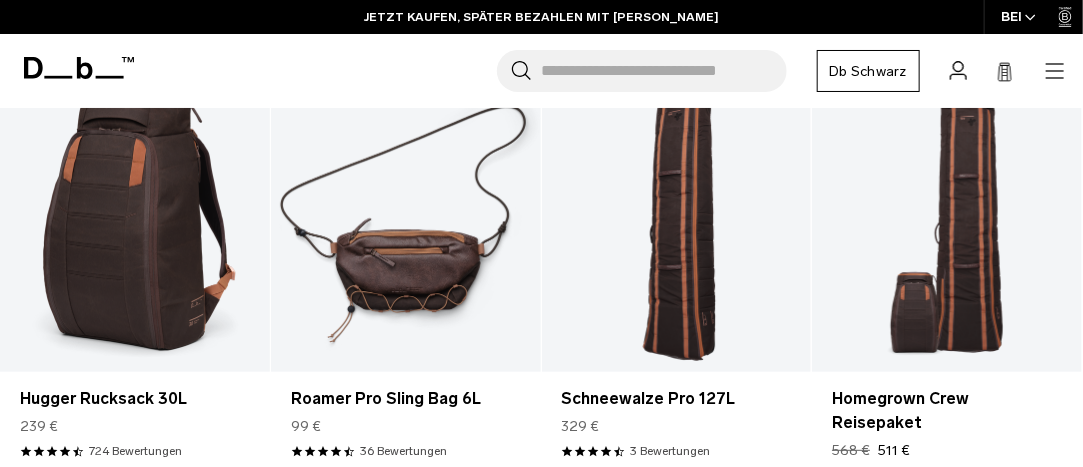 click on "Suche nach Taschen, Gepäck..." at bounding box center (664, 71) 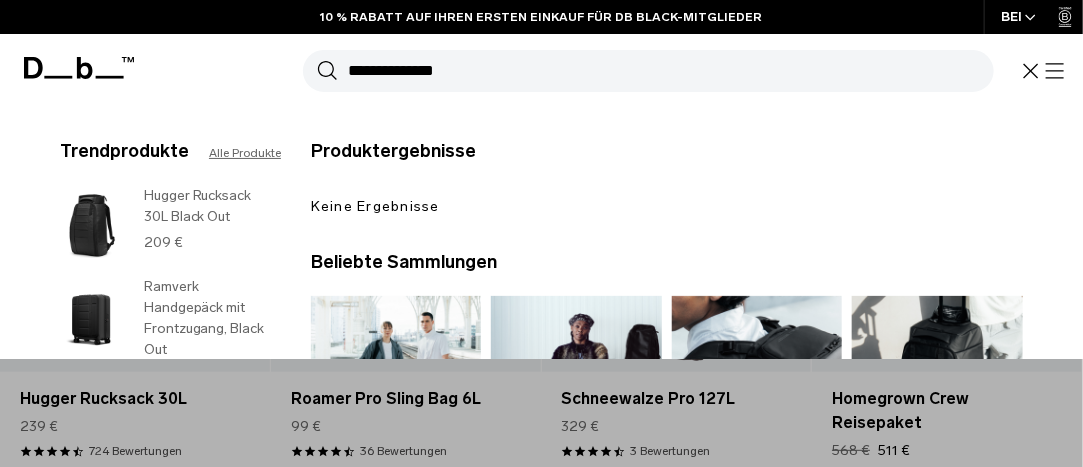 type on "**********" 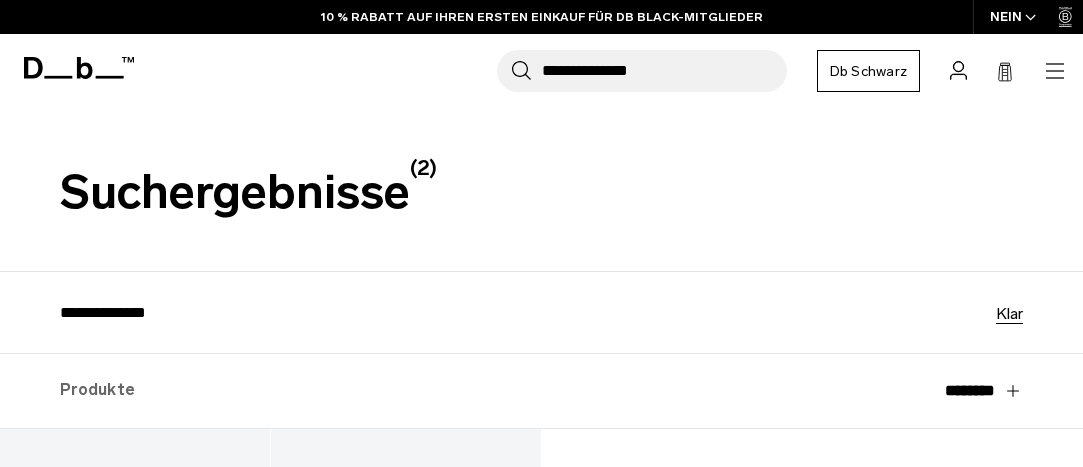scroll, scrollTop: 0, scrollLeft: 0, axis: both 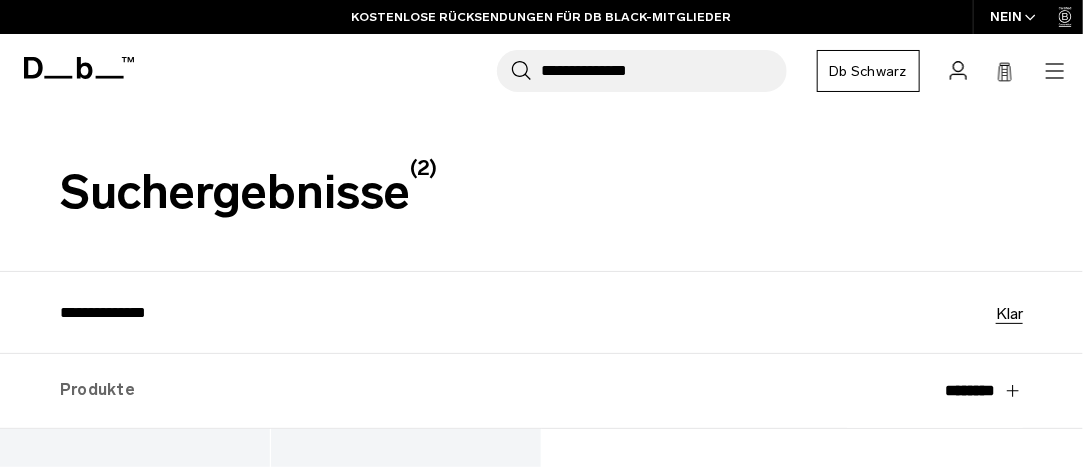 click on "**********" at bounding box center (664, 71) 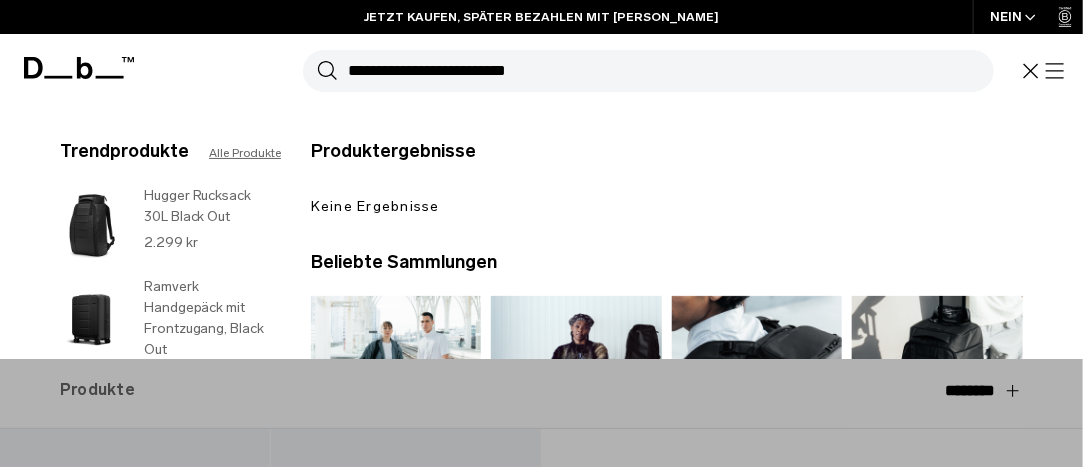 type on "**********" 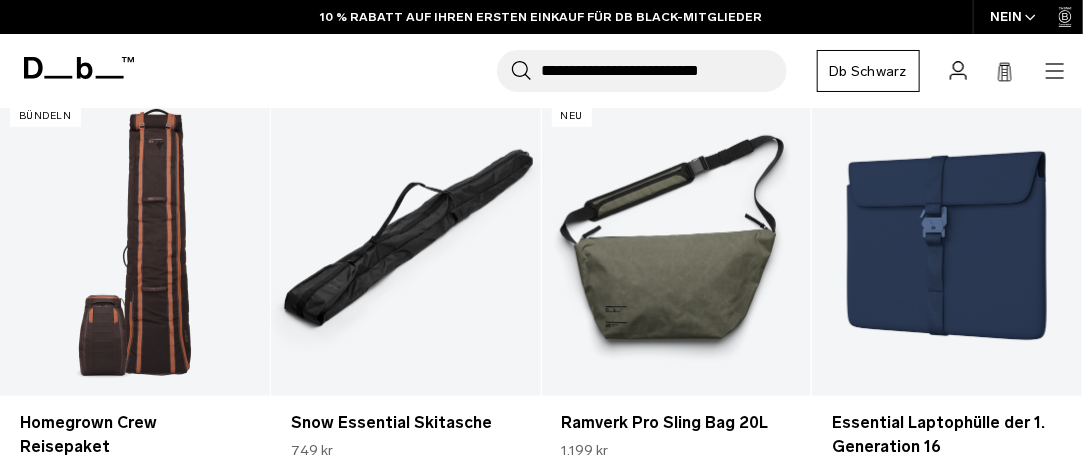 scroll, scrollTop: 533, scrollLeft: 0, axis: vertical 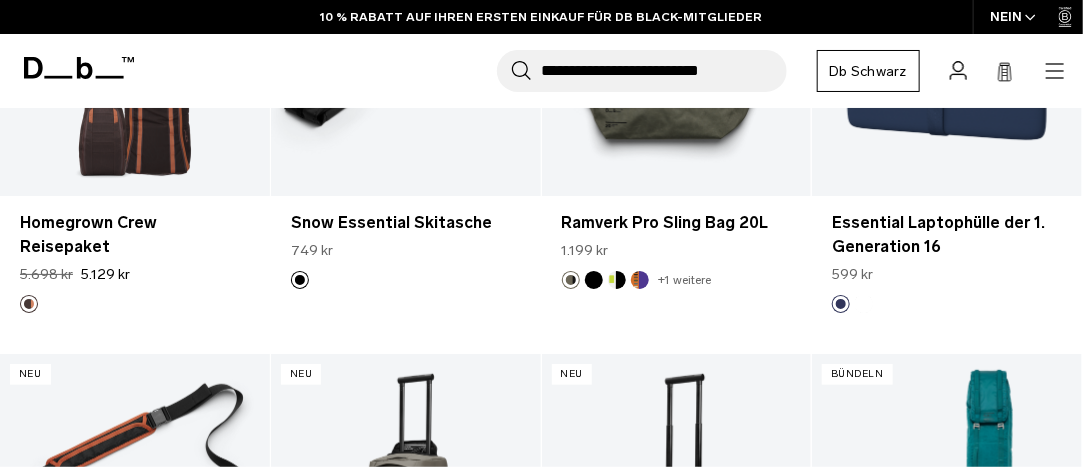 click on "Zum Inhalt springen
Sommerschlussverkauf endet in:
00
Tage,
00
Std,
00
Minuten  ,
00
Sekunden
JETZT KAUFEN, SPÄTER BEZAHLEN MIT KLARNA
10 % RABATT AUF IHREN ERSTEN EINKAUF FÜR DB BLACK-MITGLIEDER
KOSTENLOSER VERSAND FÜR DB BLACK-MITGLIEDER
KOSTENLOSE RÜCKSENDUNGEN FÜR DB BLACK-MITGLIEDER
EINGESCHRÄNKTE LEBENSLANGE GARANTIE FÜR DB BLACK-MITGLIEDER
JETZT KAUFEN, SPÄTER BEZAHLEN MIT KLARNA
10 % RABATT AUF IHREN ERSTEN EINKAUF FÜR DB BLACK-MITGLIEDER" at bounding box center [541, -300] 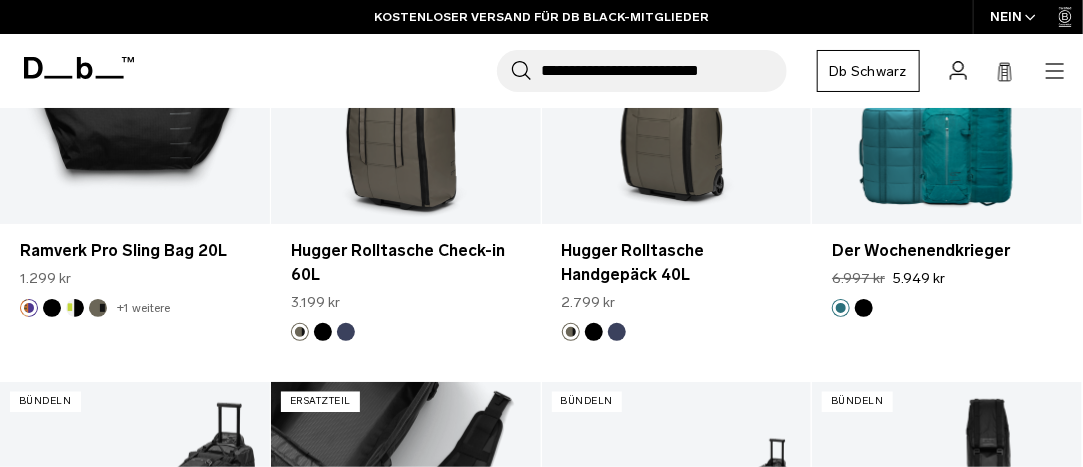 scroll, scrollTop: 986, scrollLeft: 0, axis: vertical 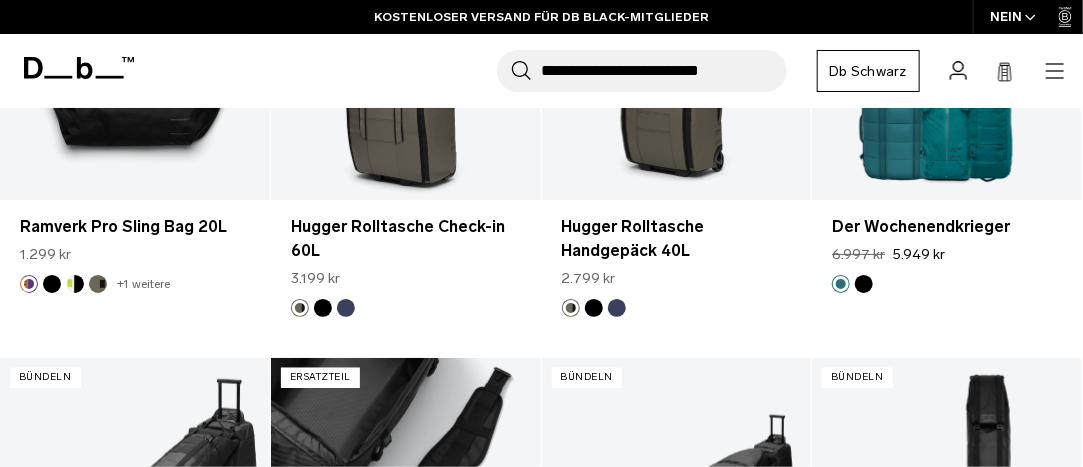 click on "NEIN" at bounding box center (1006, 16) 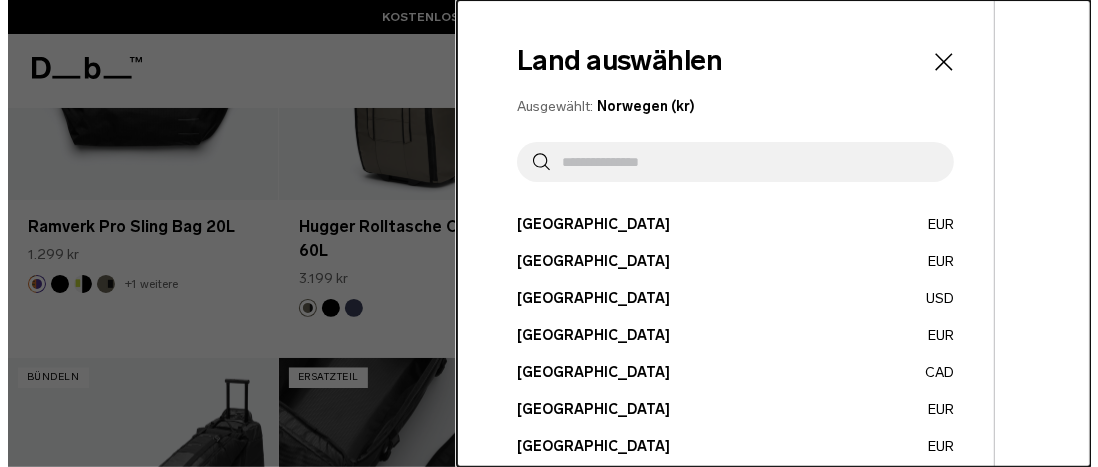scroll, scrollTop: 990, scrollLeft: 0, axis: vertical 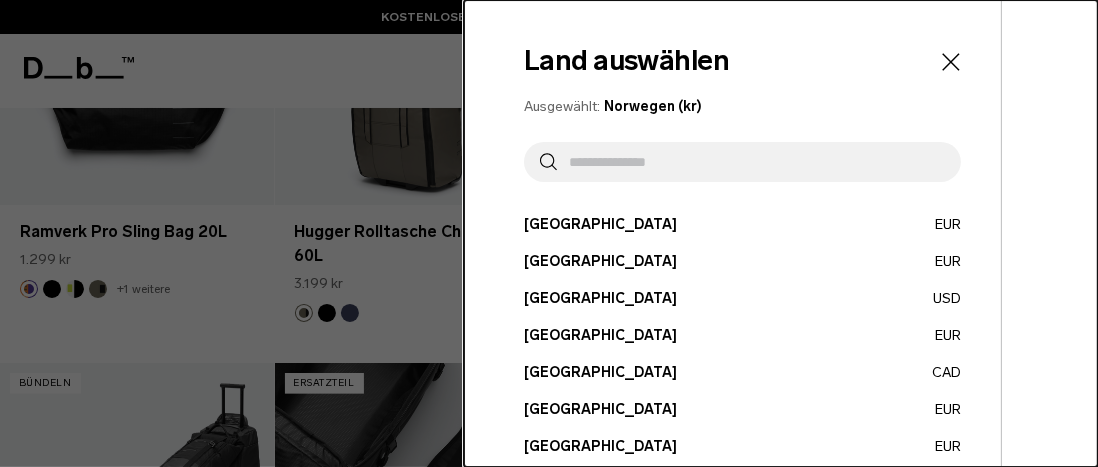 click on "Österreich
EUR" at bounding box center [742, 224] 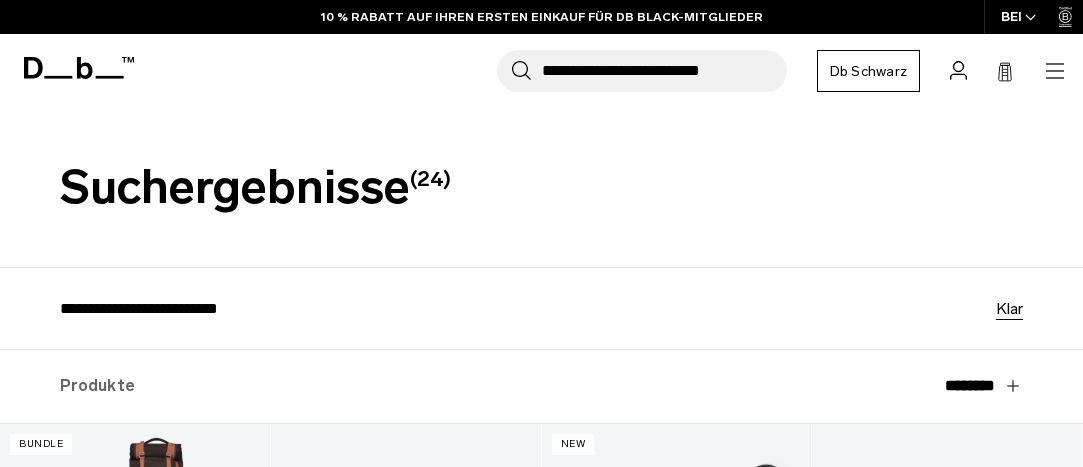 scroll, scrollTop: 0, scrollLeft: 0, axis: both 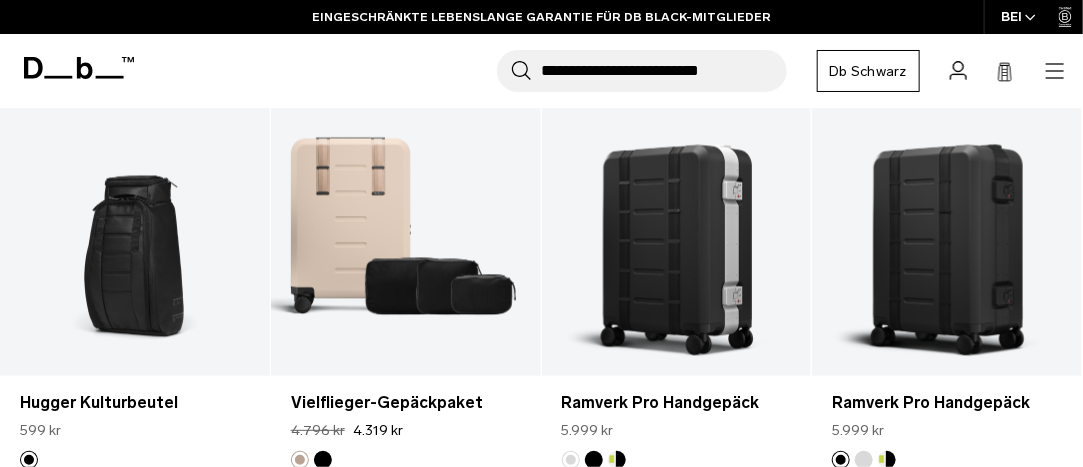 click 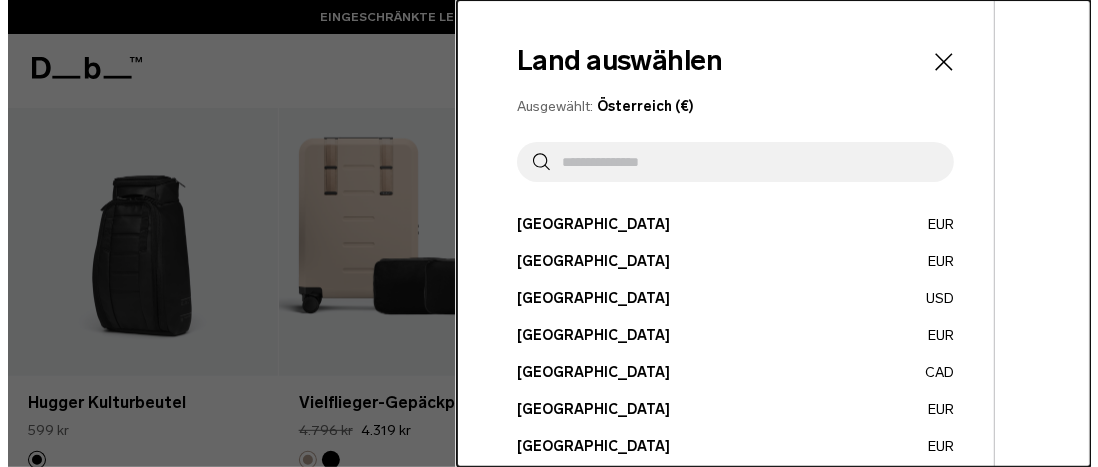 scroll, scrollTop: 1744, scrollLeft: 0, axis: vertical 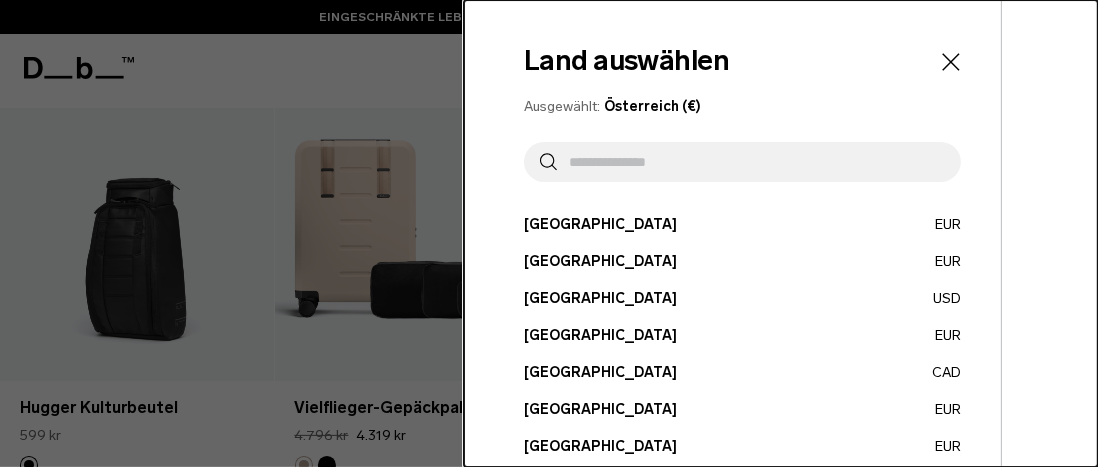 click on "Österreich
EUR" at bounding box center (742, 224) 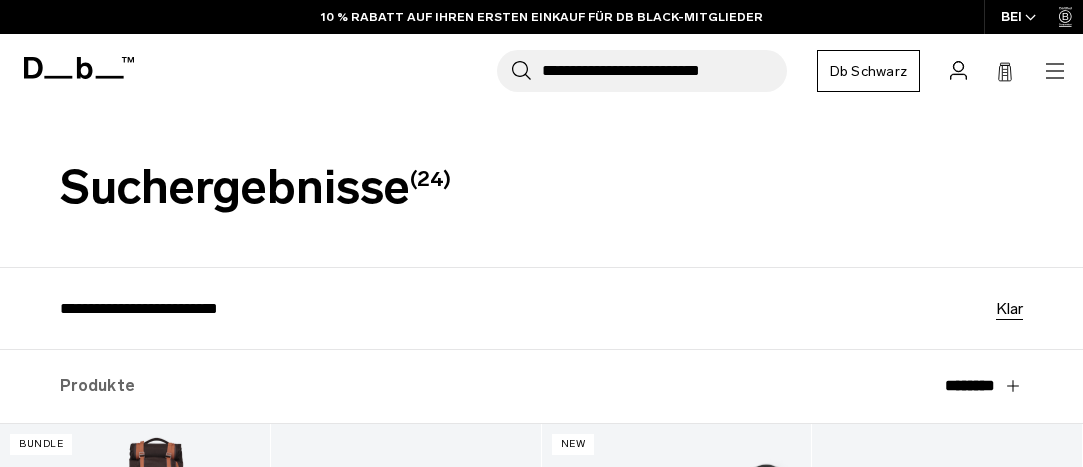 scroll, scrollTop: 0, scrollLeft: 0, axis: both 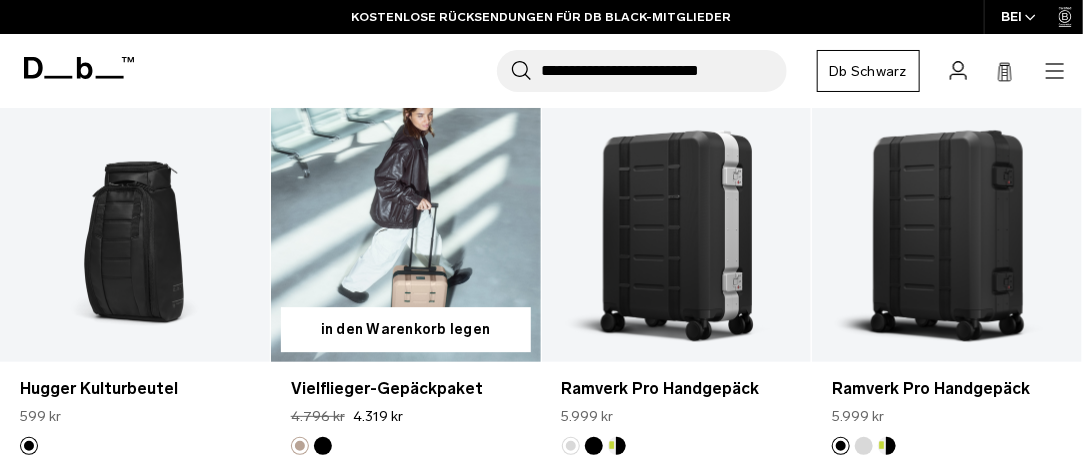 click at bounding box center [406, 212] 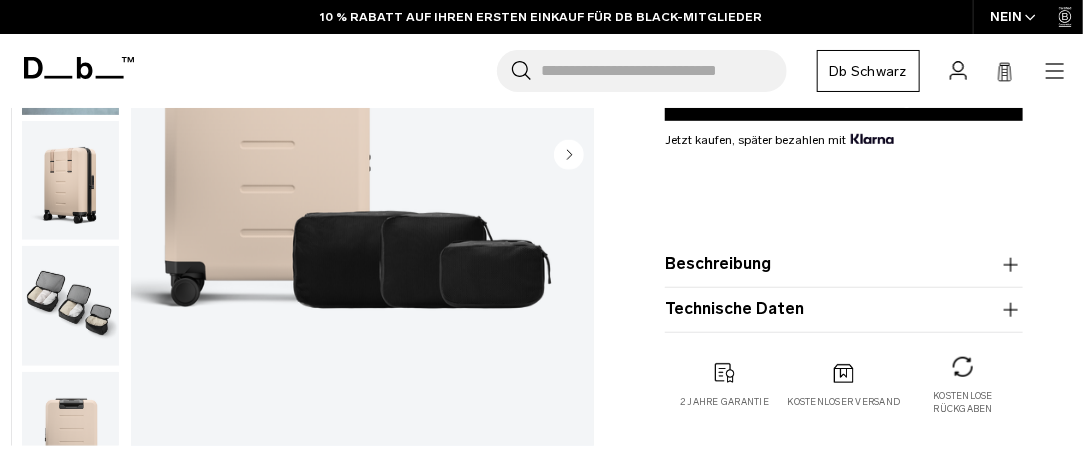 scroll, scrollTop: 386, scrollLeft: 0, axis: vertical 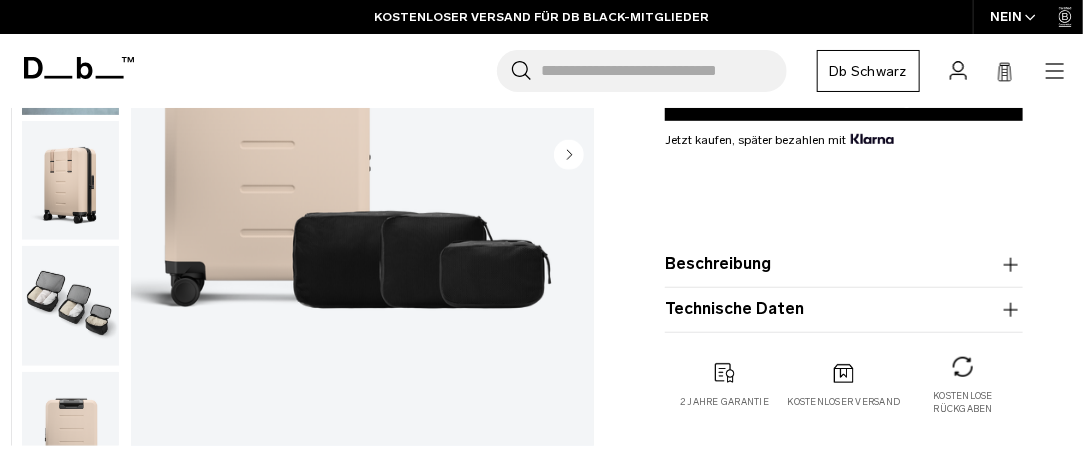 click at bounding box center (70, 307) 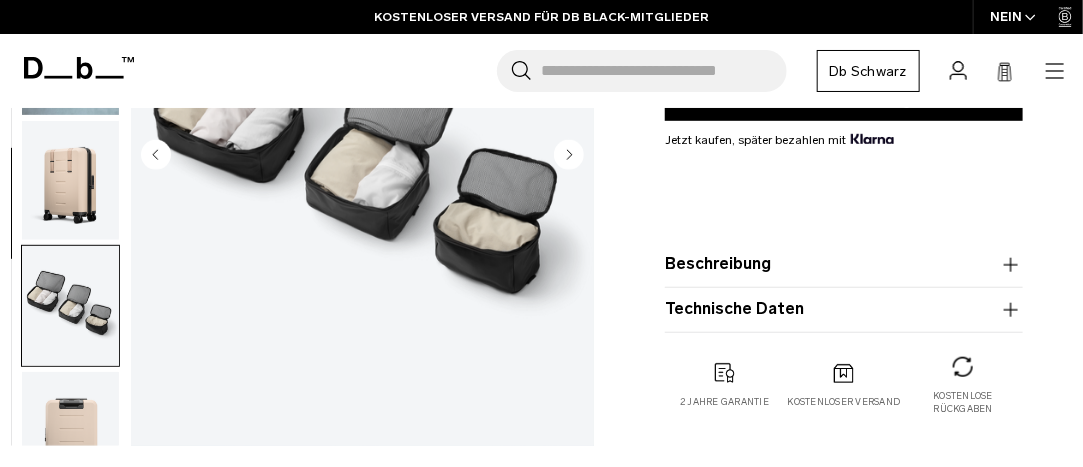 scroll, scrollTop: 173, scrollLeft: 0, axis: vertical 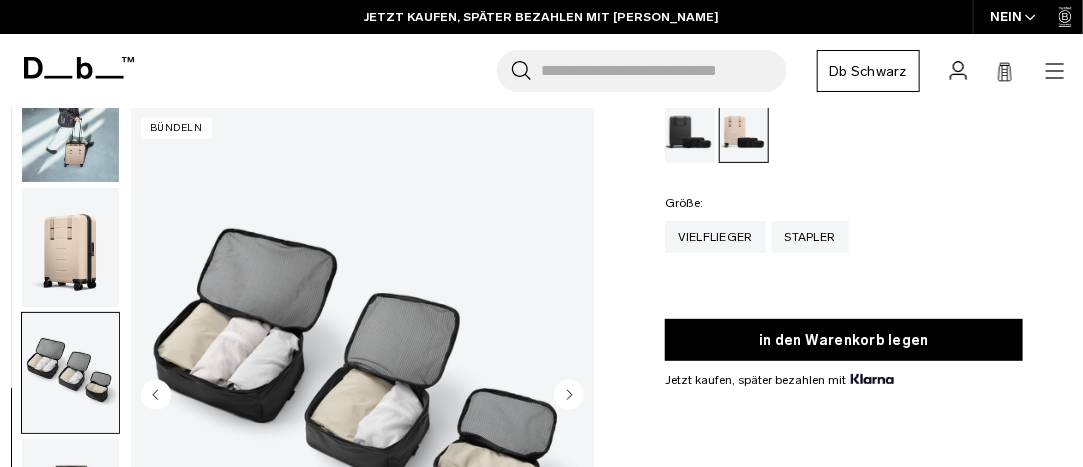 click at bounding box center (70, 248) 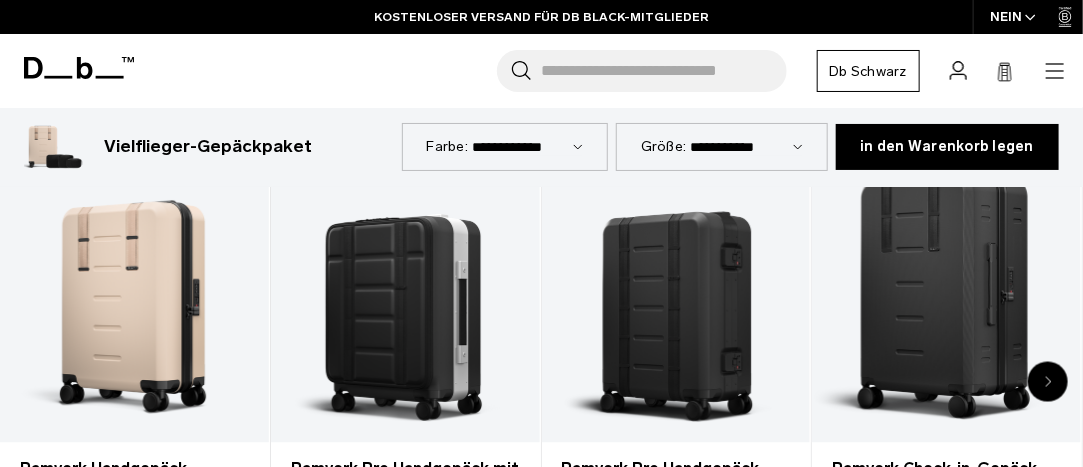 scroll, scrollTop: 1013, scrollLeft: 0, axis: vertical 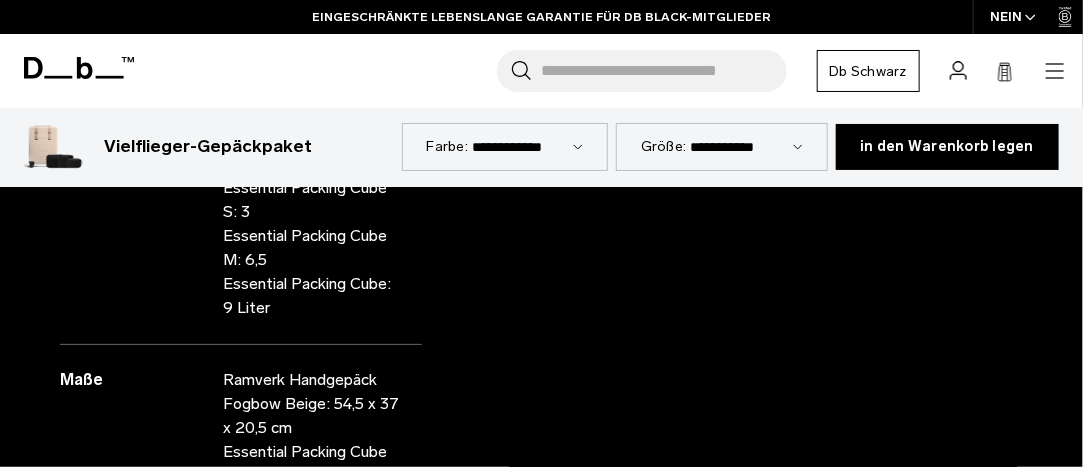 click 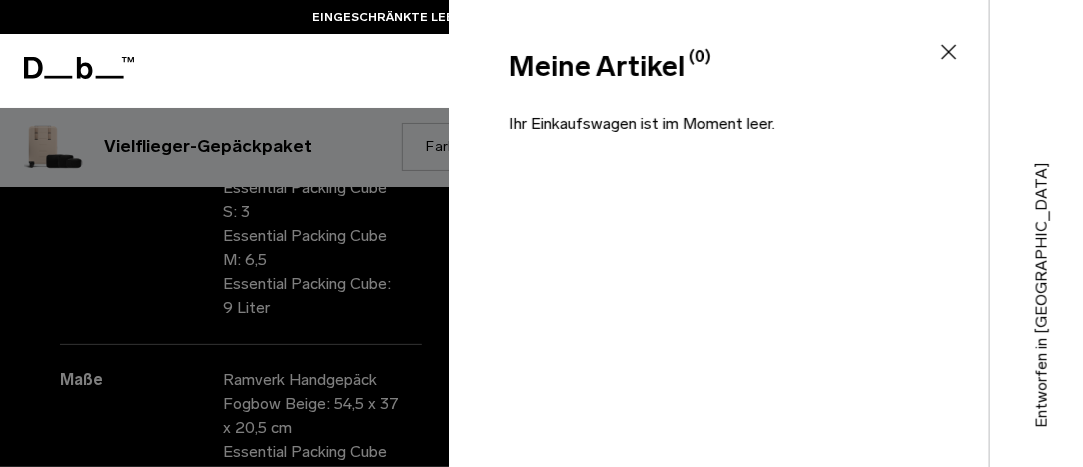 click 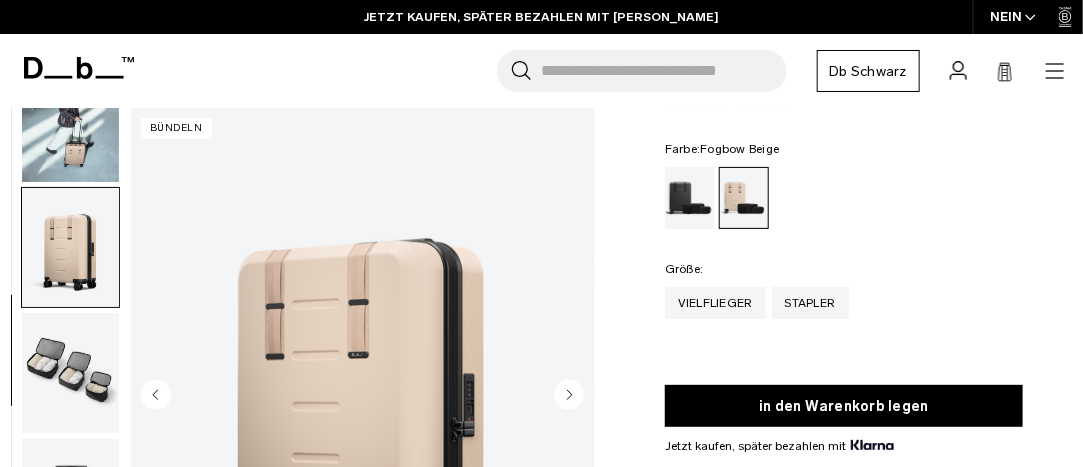 scroll, scrollTop: 40, scrollLeft: 0, axis: vertical 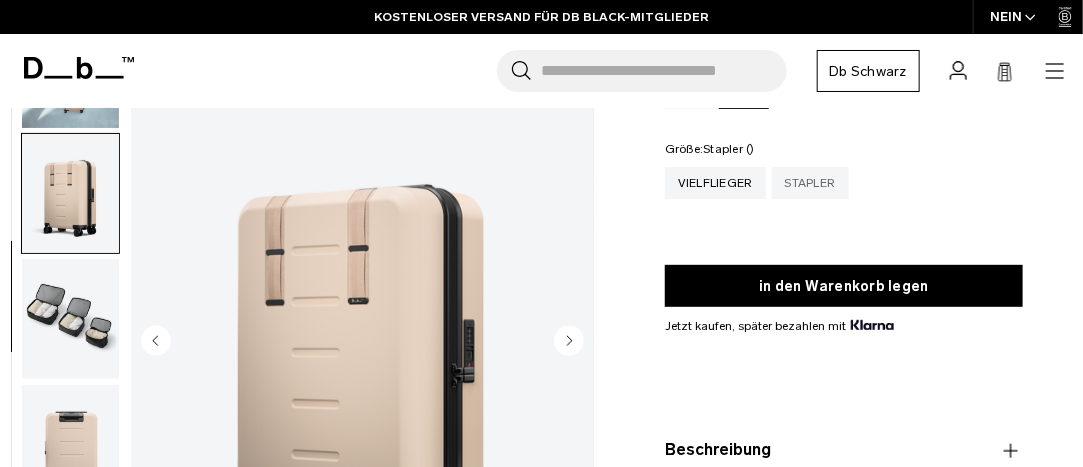 click on "Stapler" at bounding box center (810, 183) 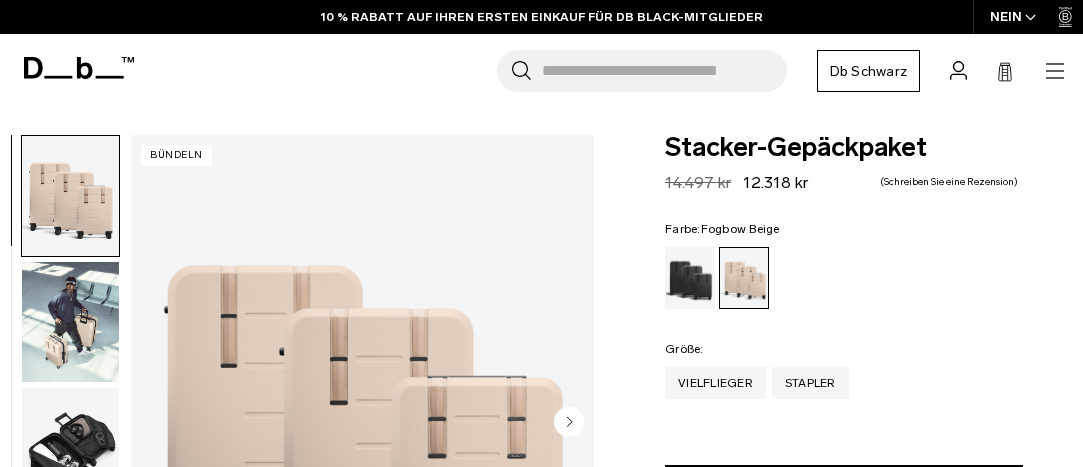 scroll, scrollTop: 0, scrollLeft: 0, axis: both 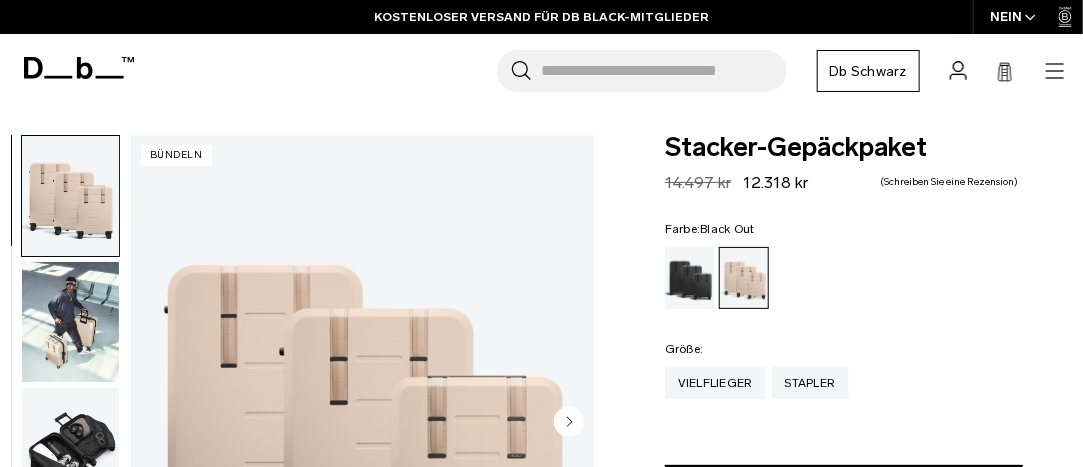 click at bounding box center (690, 278) 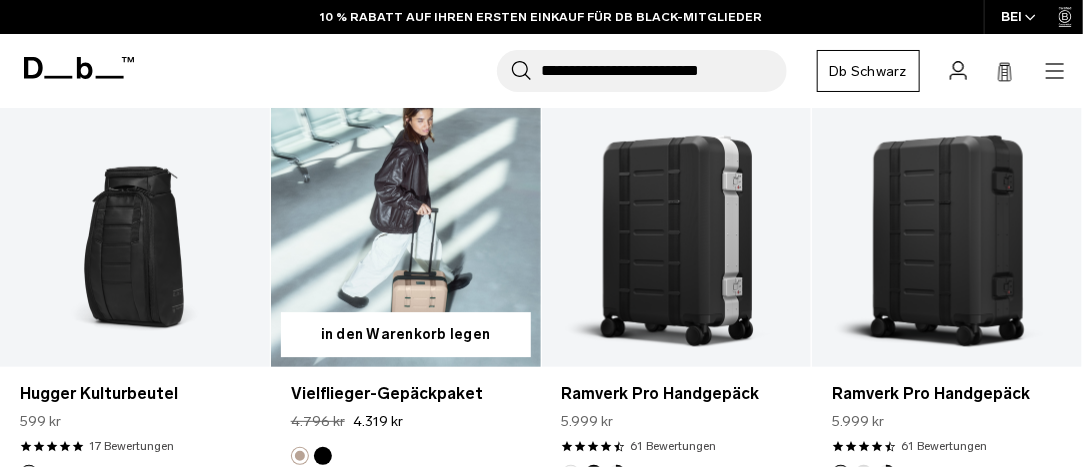 scroll, scrollTop: 1792, scrollLeft: 0, axis: vertical 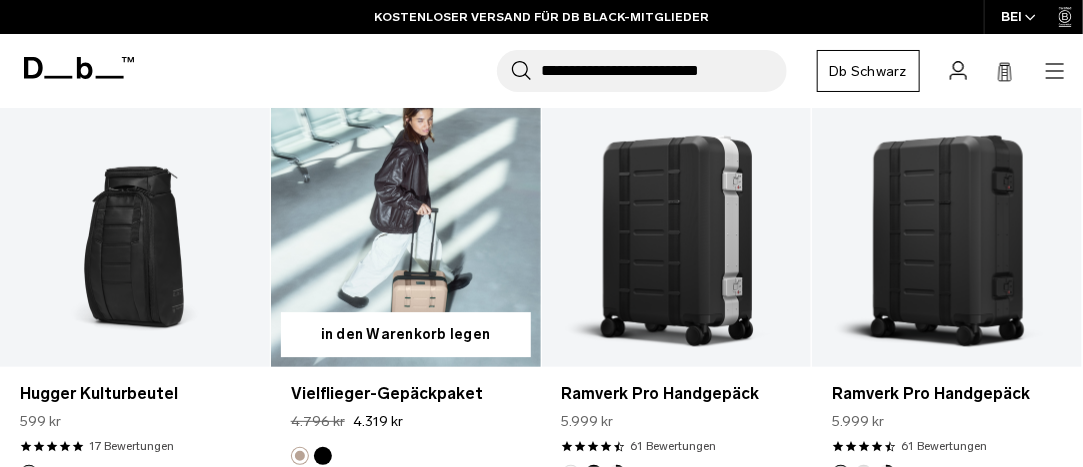click at bounding box center (406, 217) 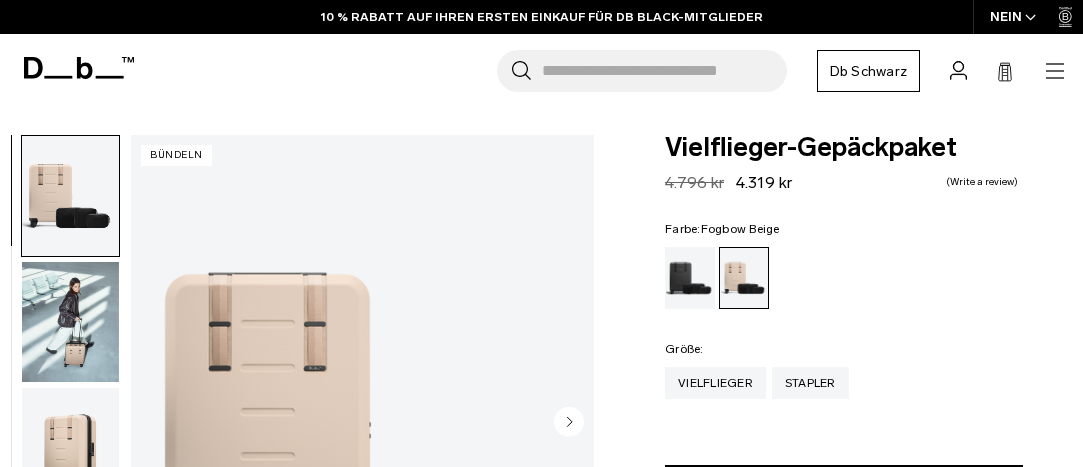scroll, scrollTop: 0, scrollLeft: 0, axis: both 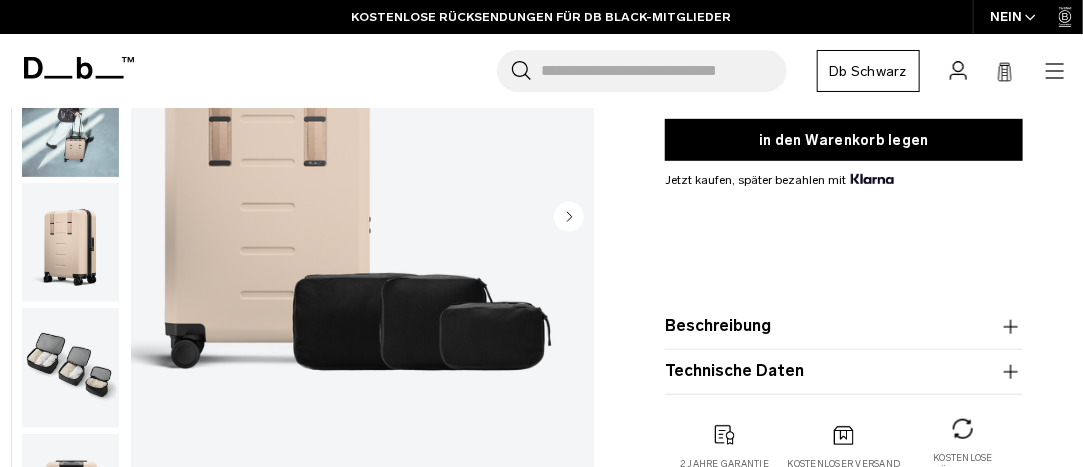 click on "Beschreibung" at bounding box center (844, 327) 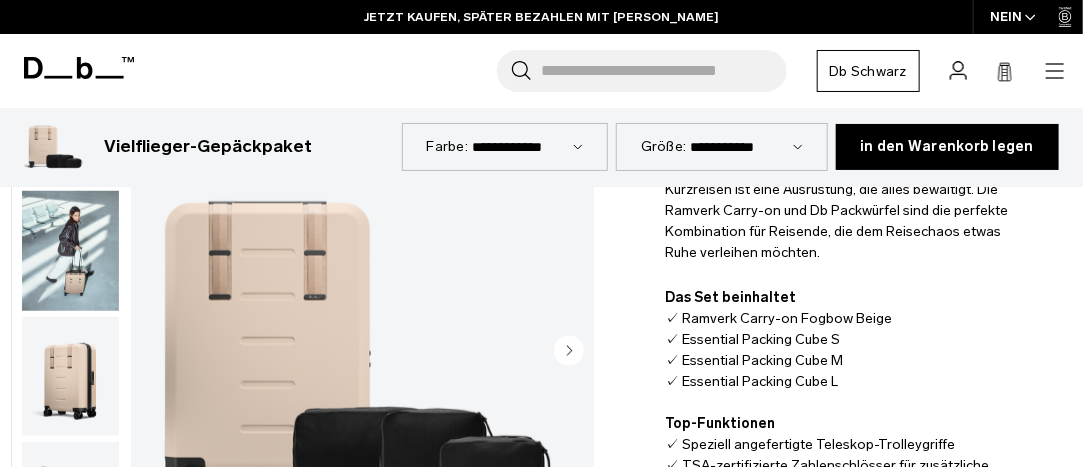 scroll, scrollTop: 546, scrollLeft: 0, axis: vertical 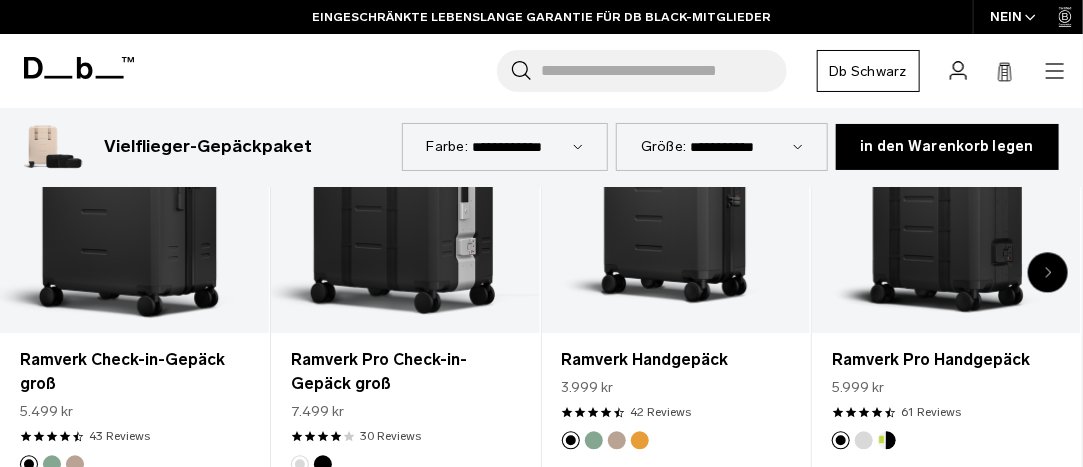 click at bounding box center [1030, 17] 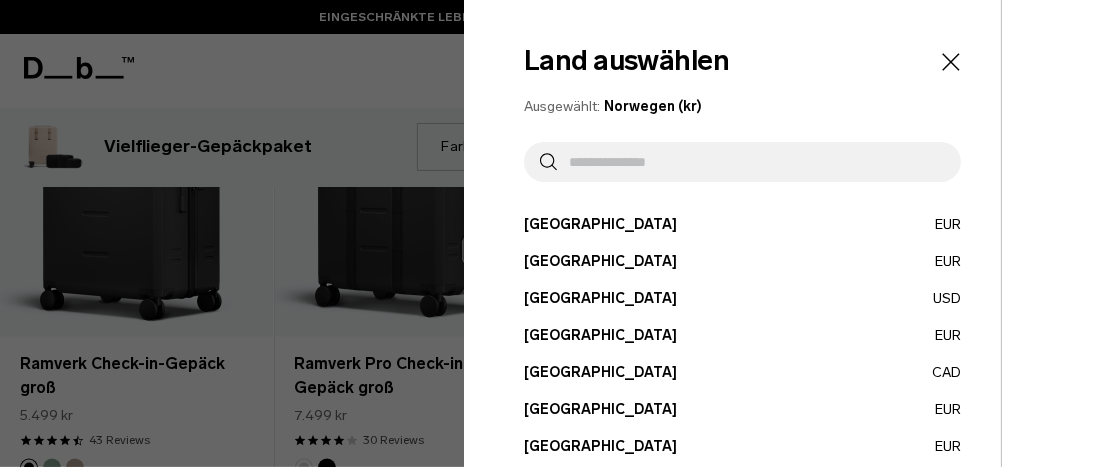 click on "Belgien
EUR" at bounding box center [742, 261] 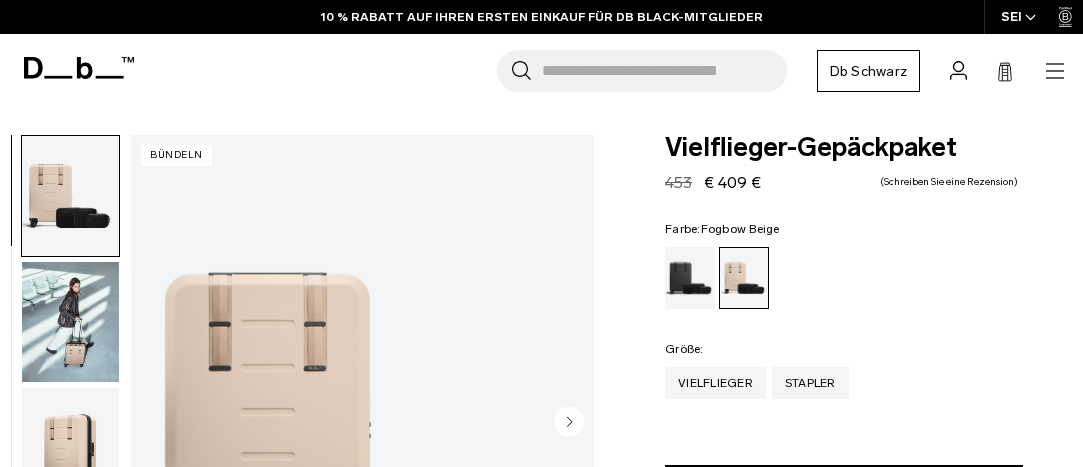 scroll, scrollTop: 0, scrollLeft: 0, axis: both 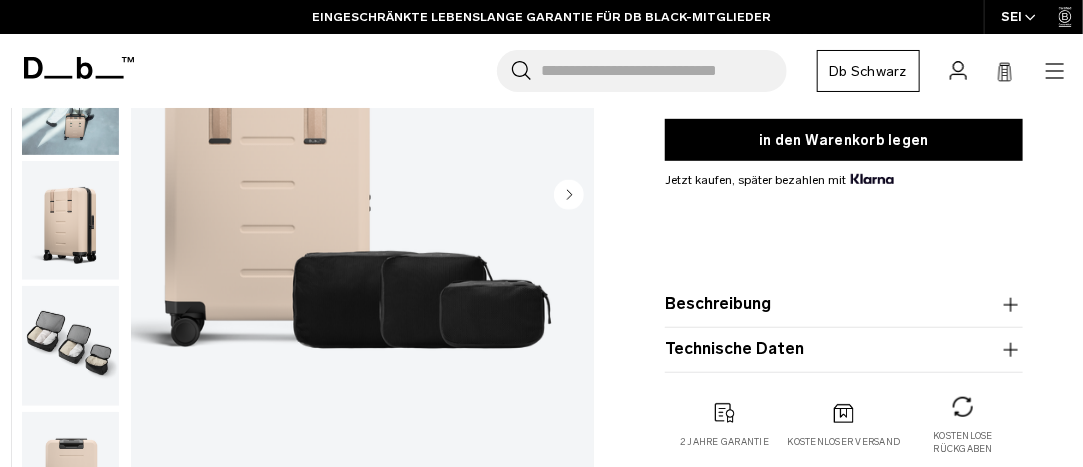 click 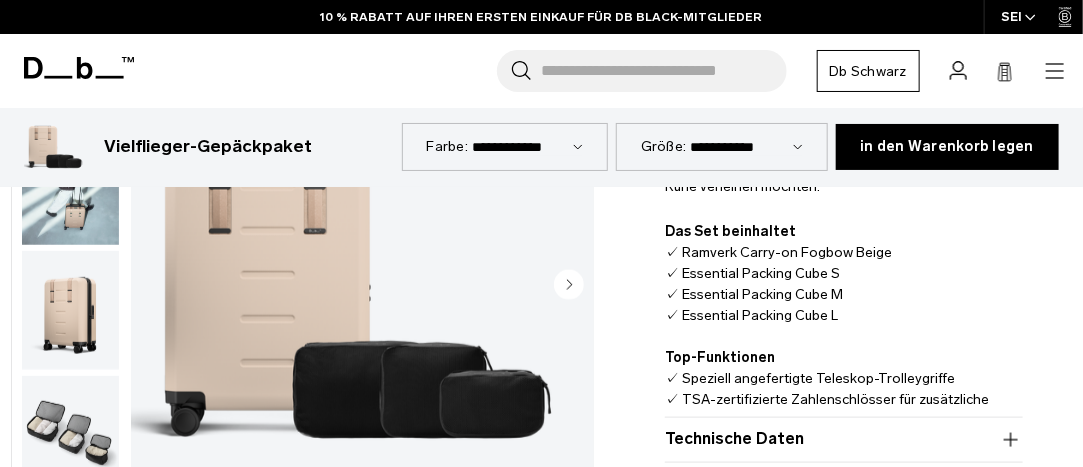 scroll, scrollTop: 680, scrollLeft: 0, axis: vertical 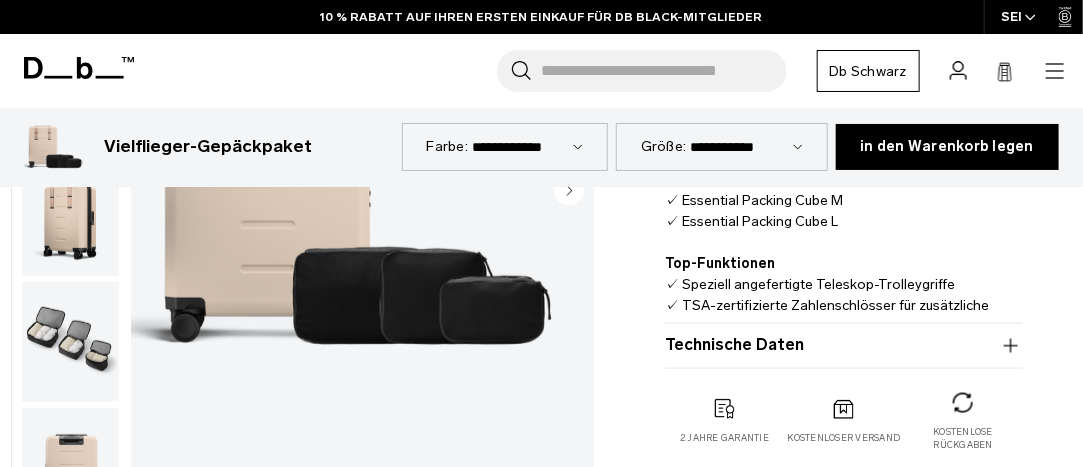 click 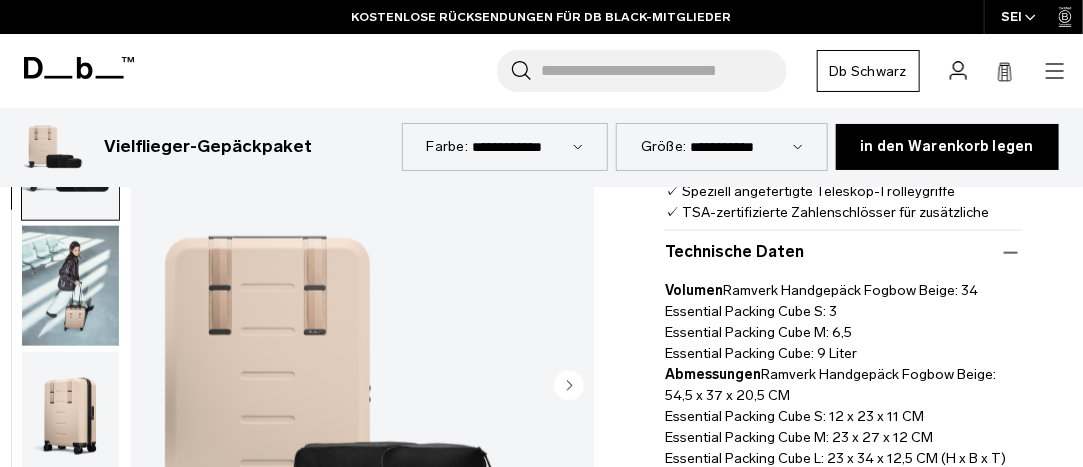 scroll, scrollTop: 813, scrollLeft: 0, axis: vertical 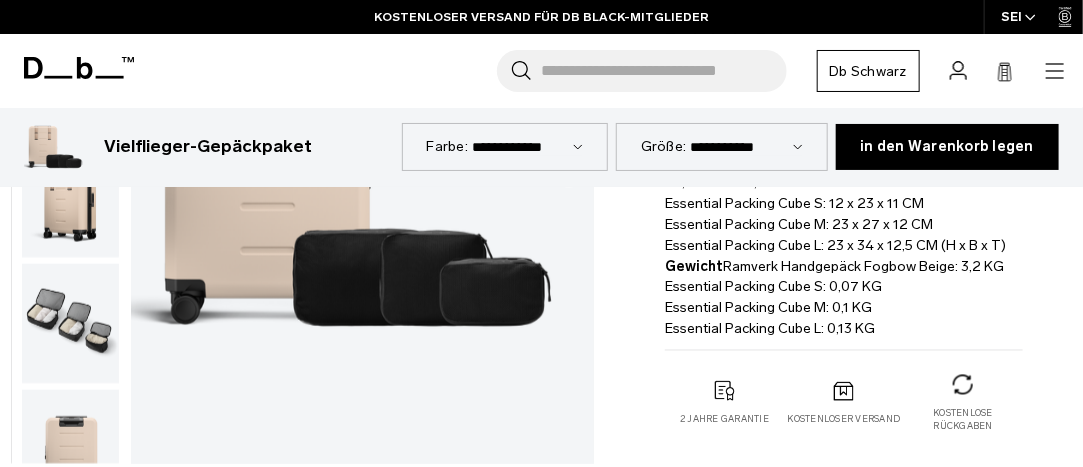click at bounding box center (70, 325) 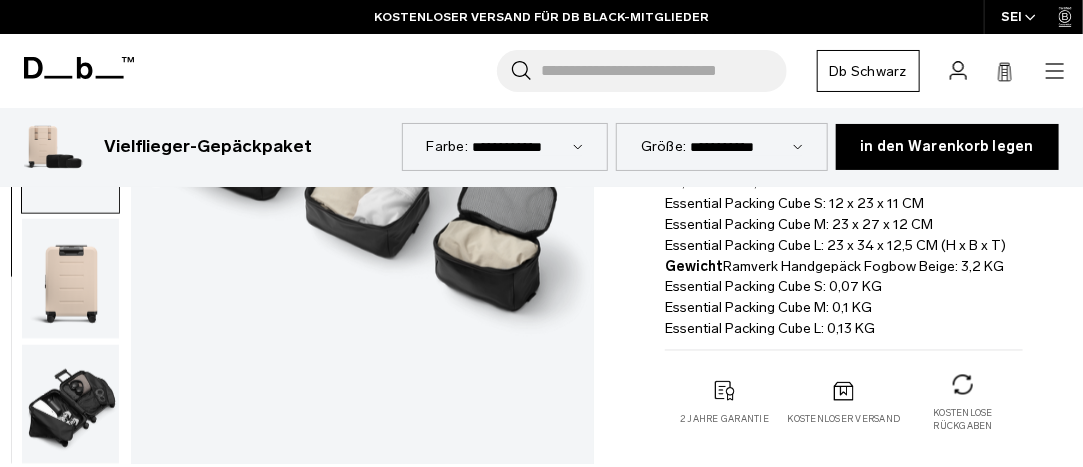 scroll, scrollTop: 173, scrollLeft: 0, axis: vertical 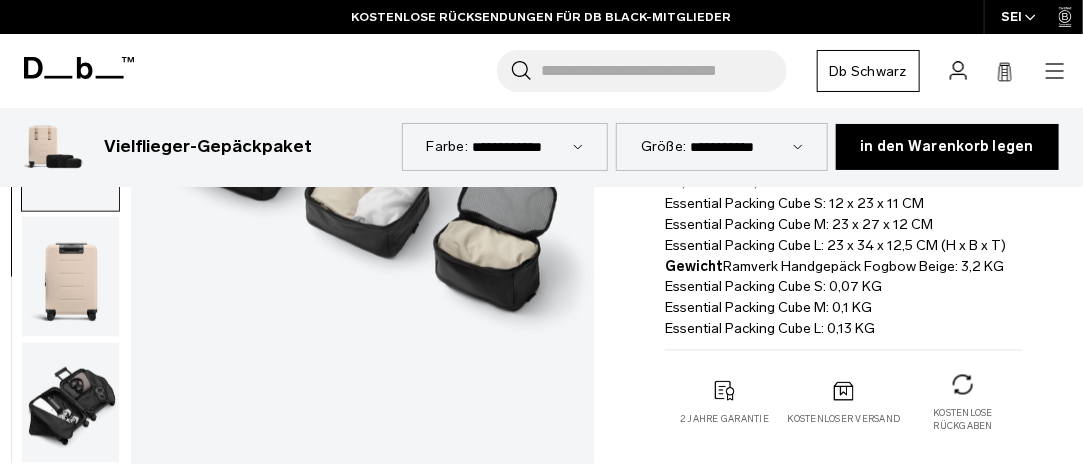 click at bounding box center [70, 403] 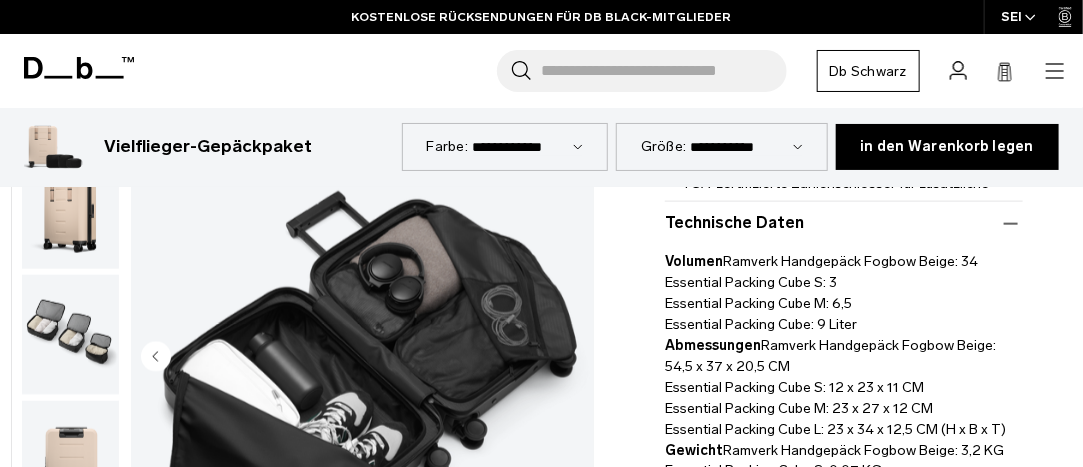 scroll, scrollTop: 773, scrollLeft: 0, axis: vertical 